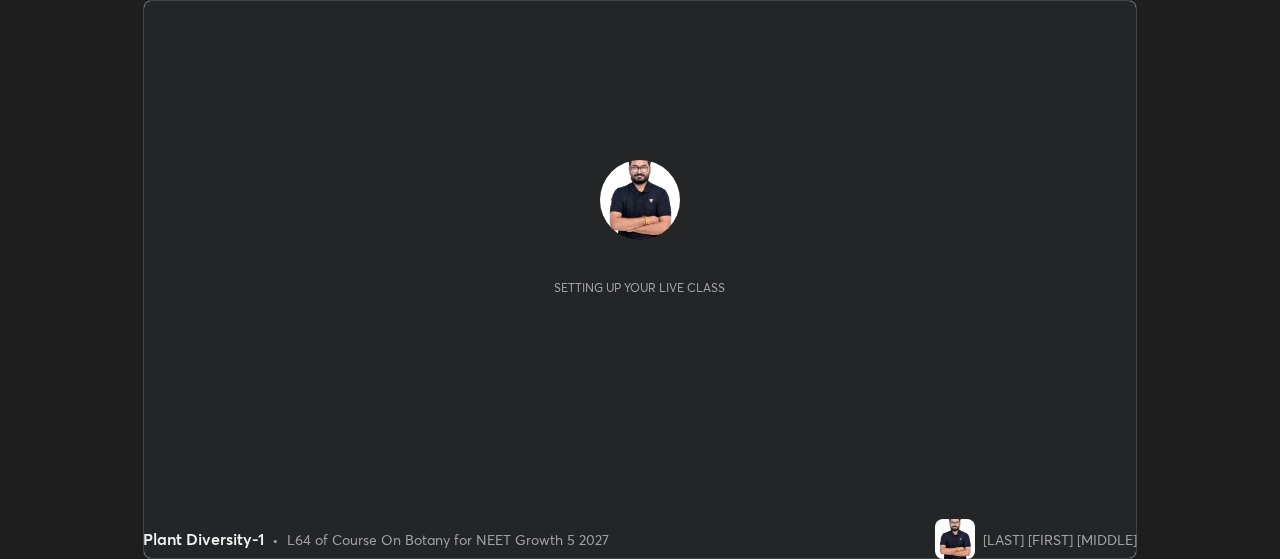 scroll, scrollTop: 0, scrollLeft: 0, axis: both 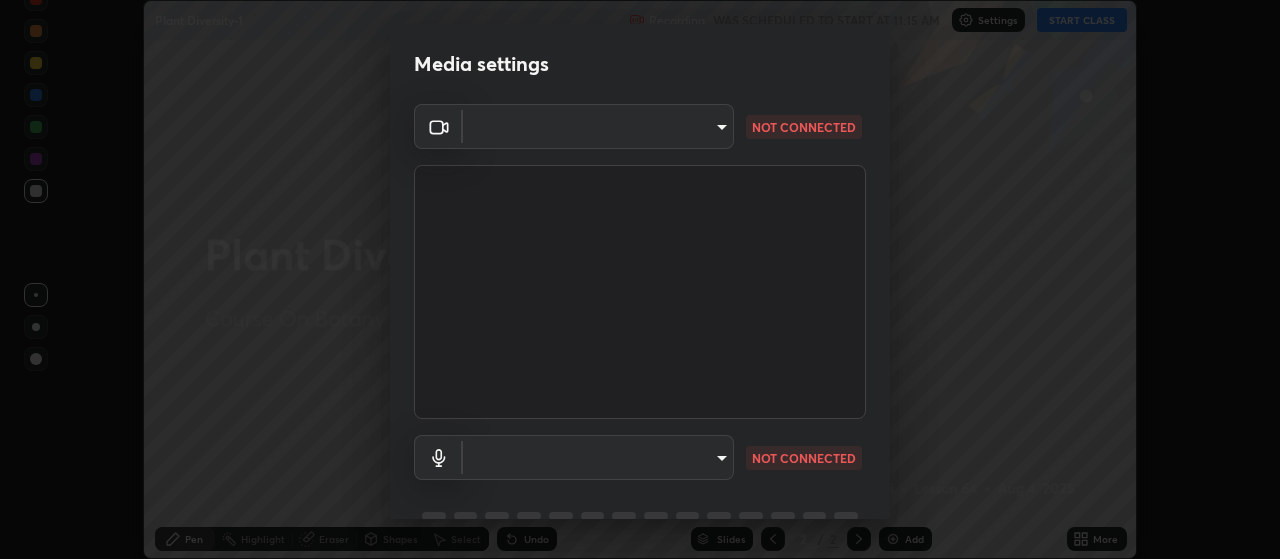 type on "80c3748f7047bfa8a2e3beb73f5809e9ad7c39e7d775a1a6b919bd05adb1d46d" 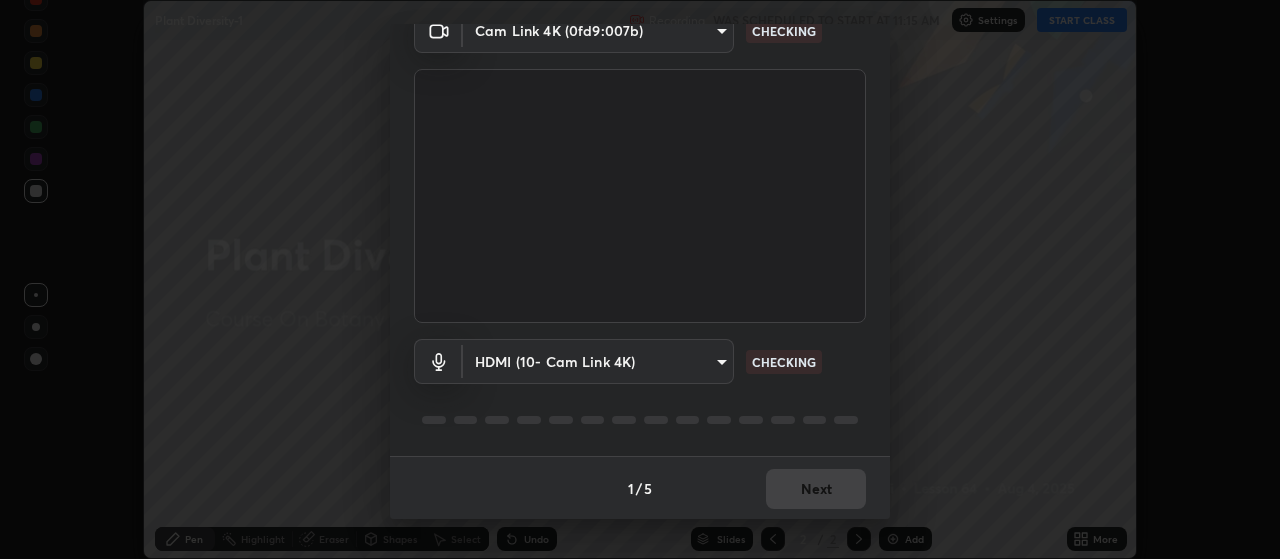 scroll, scrollTop: 97, scrollLeft: 0, axis: vertical 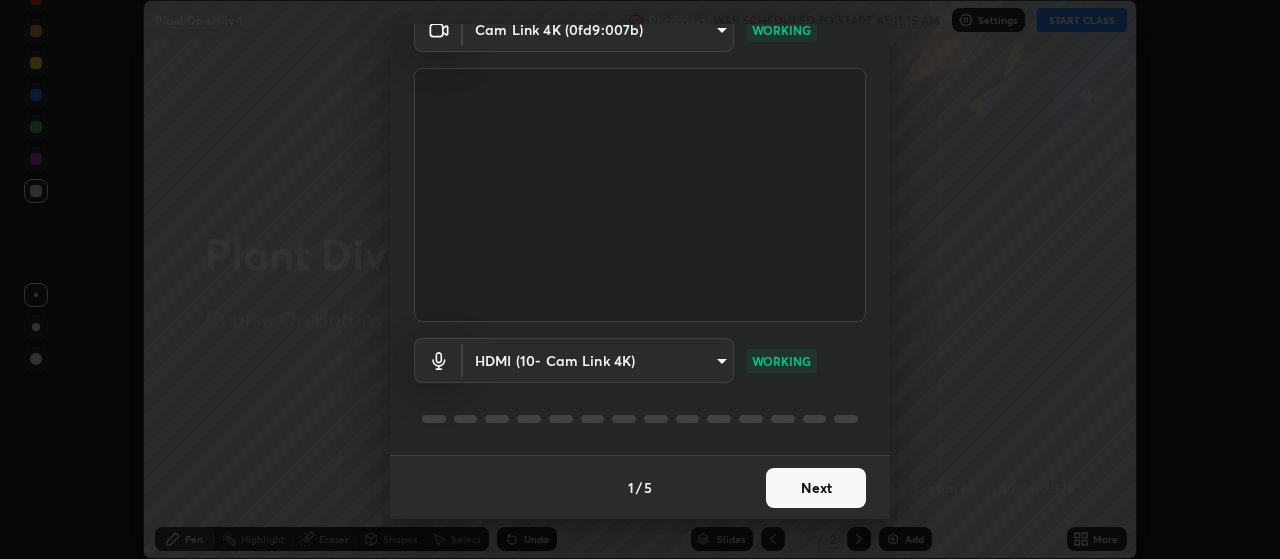 click on "Next" at bounding box center (816, 488) 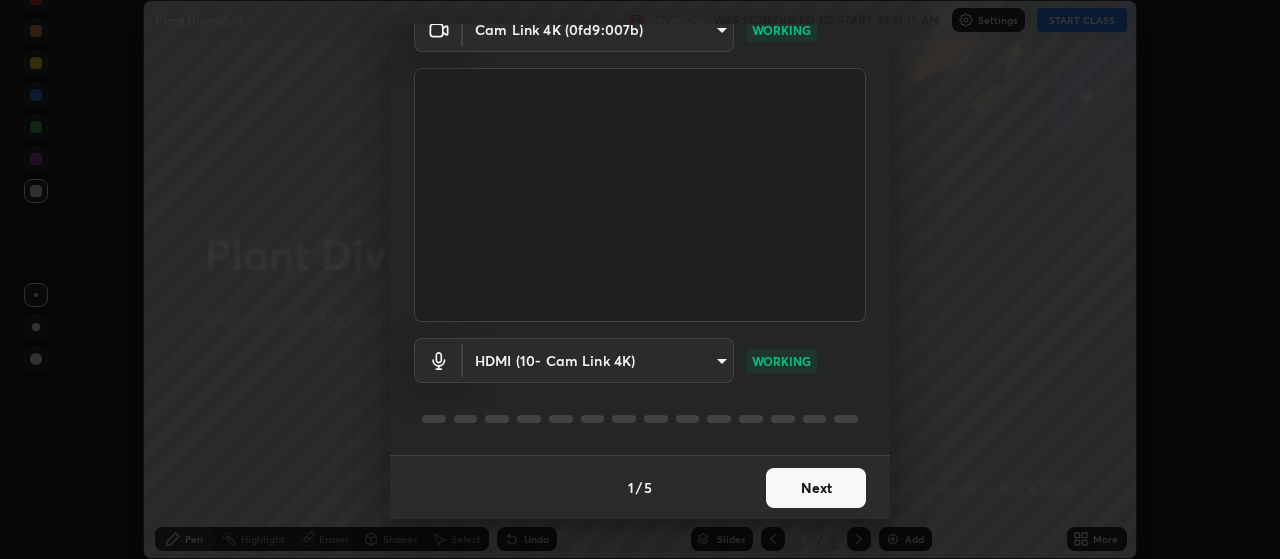 scroll, scrollTop: 0, scrollLeft: 0, axis: both 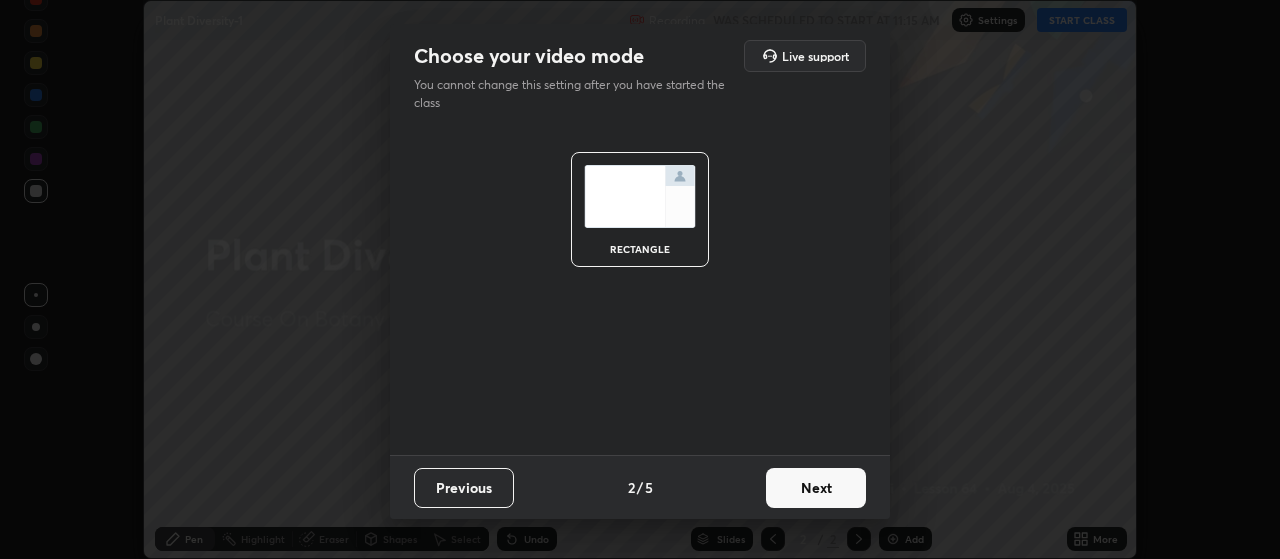 click on "Next" at bounding box center [816, 488] 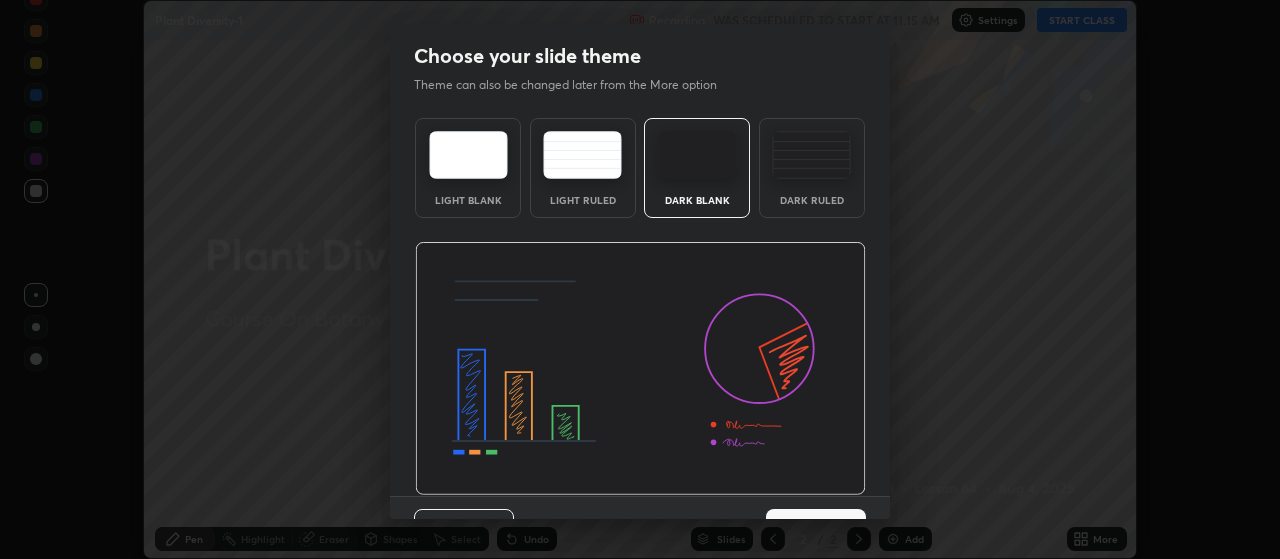 scroll, scrollTop: 41, scrollLeft: 0, axis: vertical 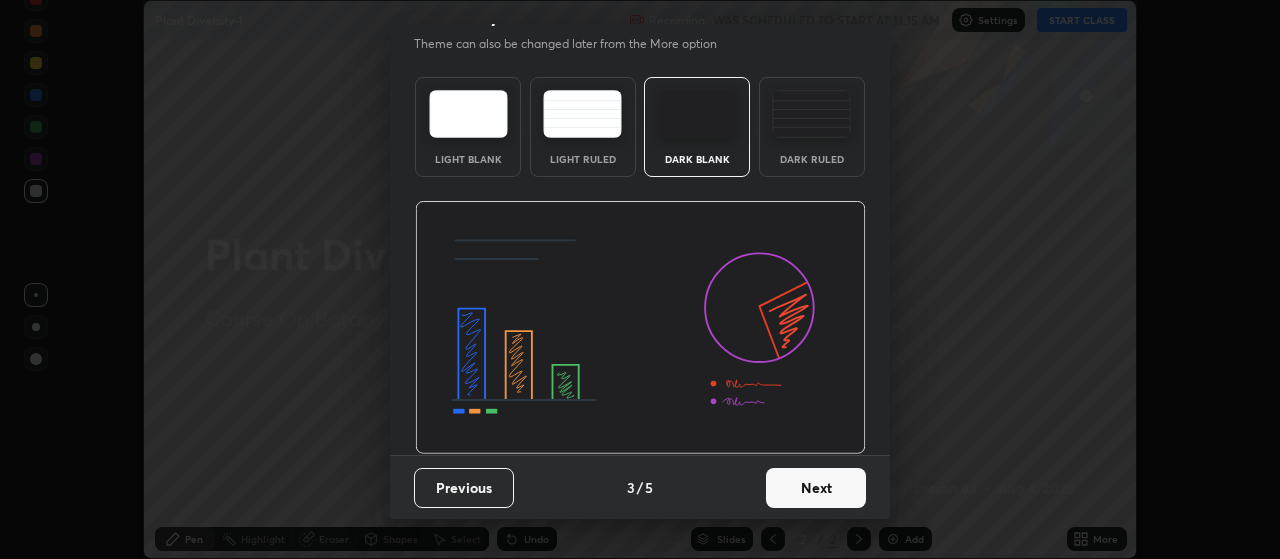 click on "Next" at bounding box center [816, 488] 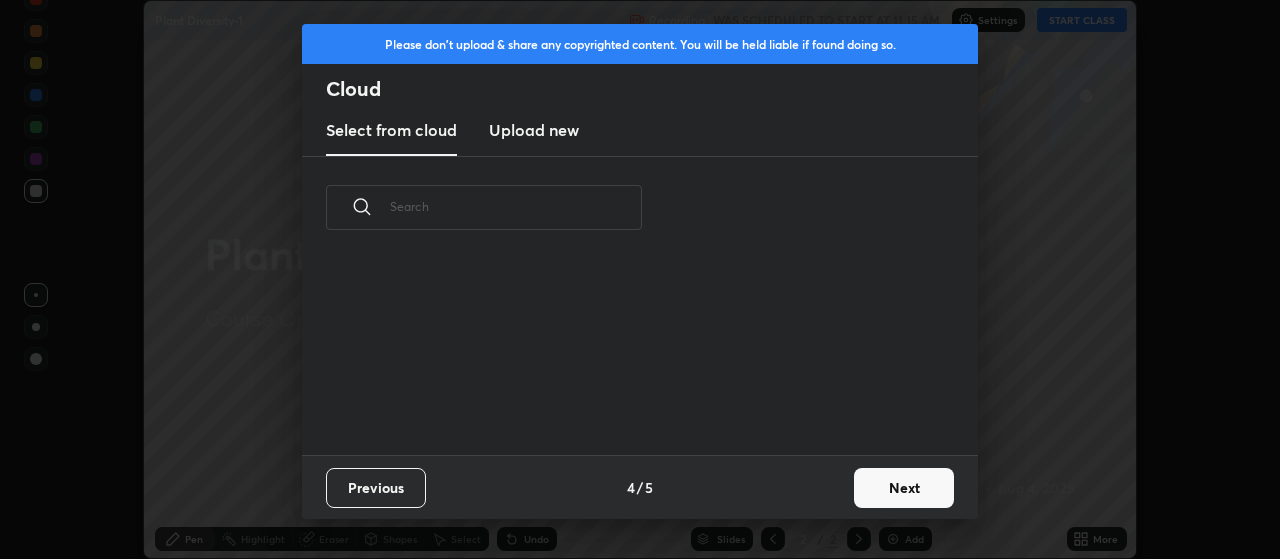 scroll, scrollTop: 0, scrollLeft: 0, axis: both 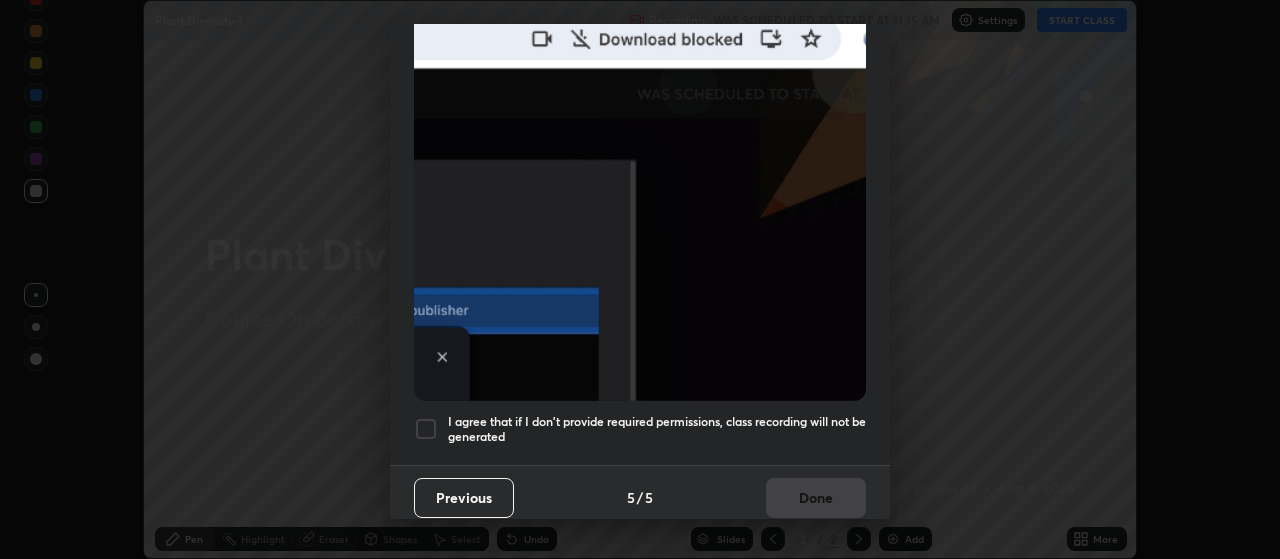 click at bounding box center (426, 429) 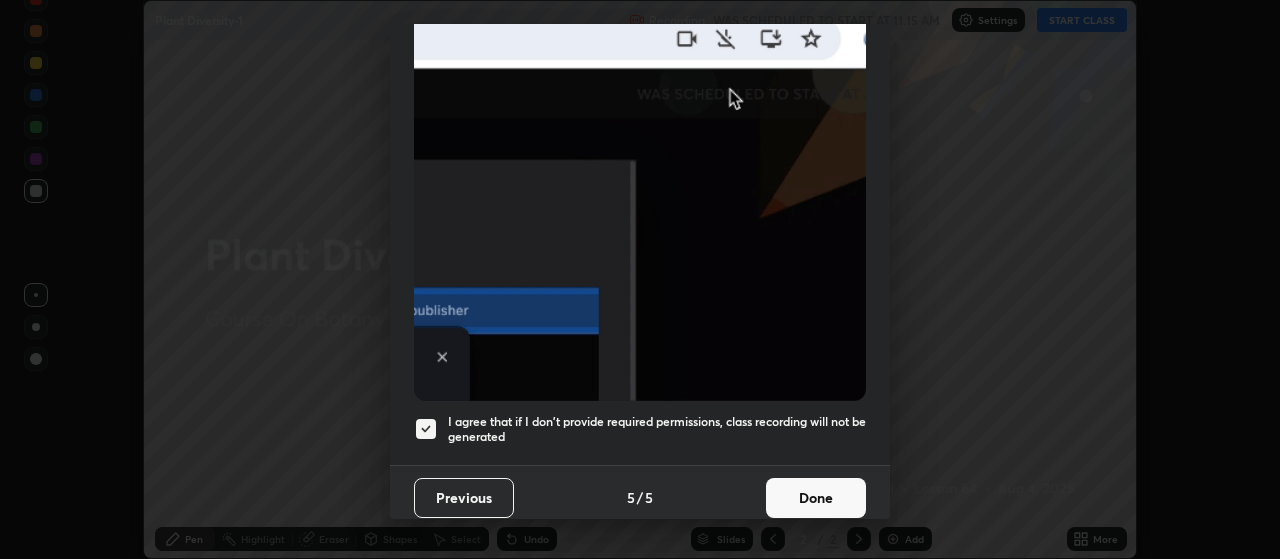 click on "Done" at bounding box center [816, 498] 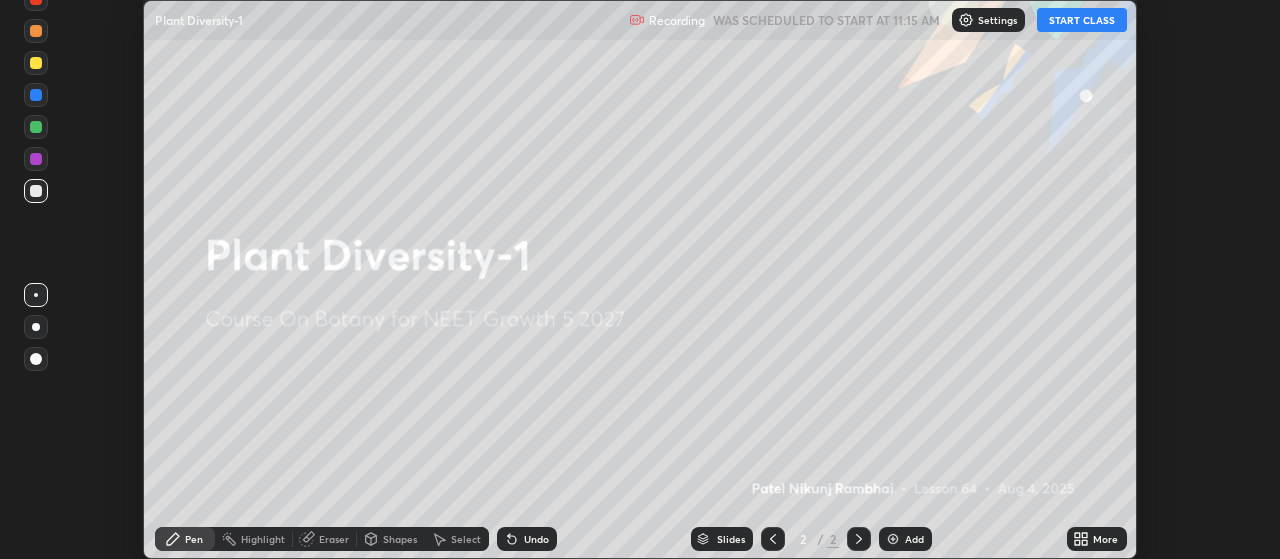 click 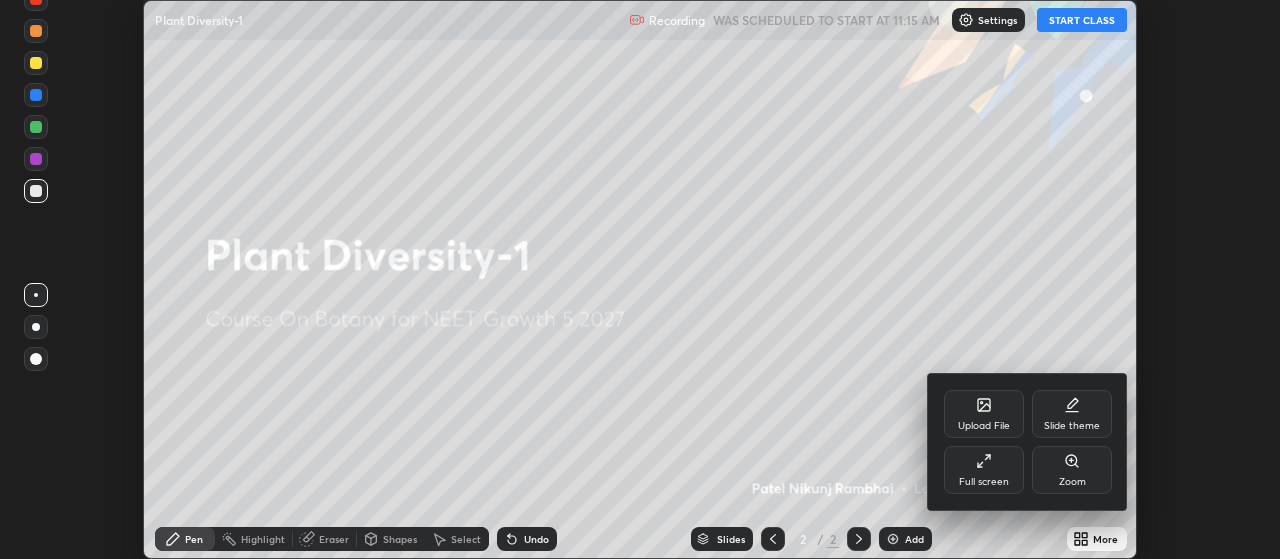 click on "Full screen" at bounding box center (984, 470) 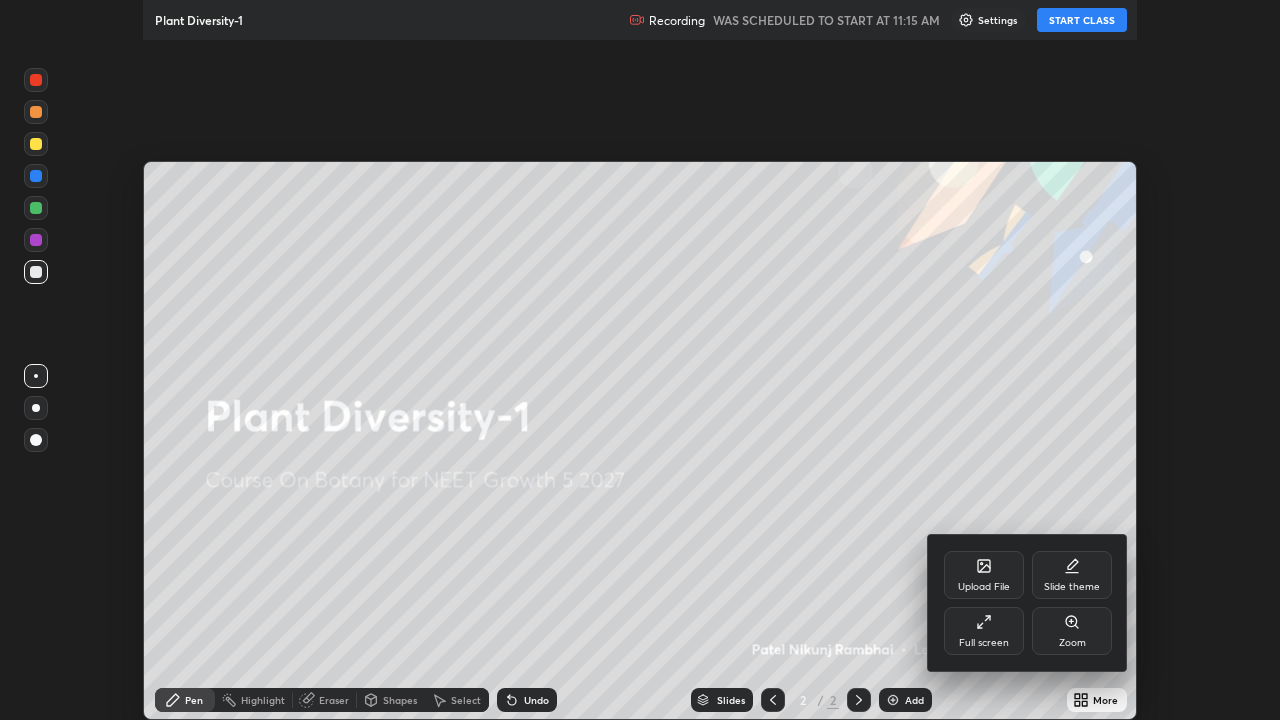 scroll, scrollTop: 99280, scrollLeft: 98720, axis: both 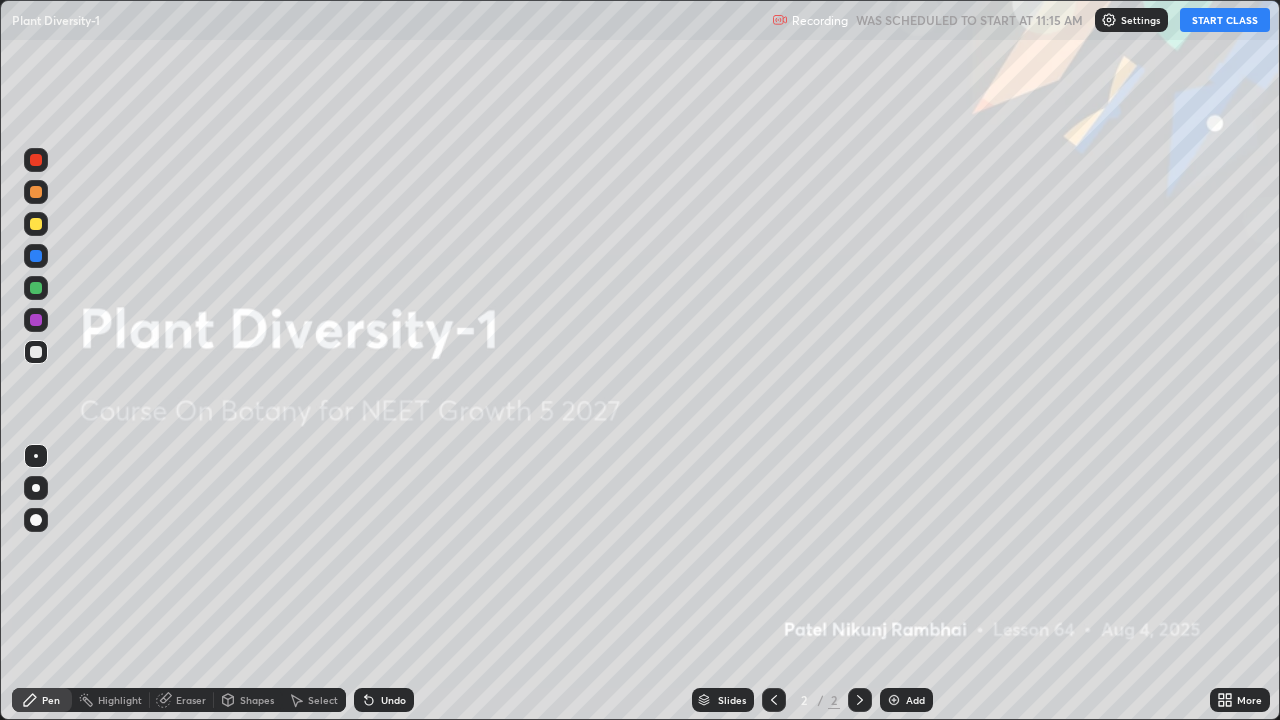 click on "START CLASS" at bounding box center [1225, 20] 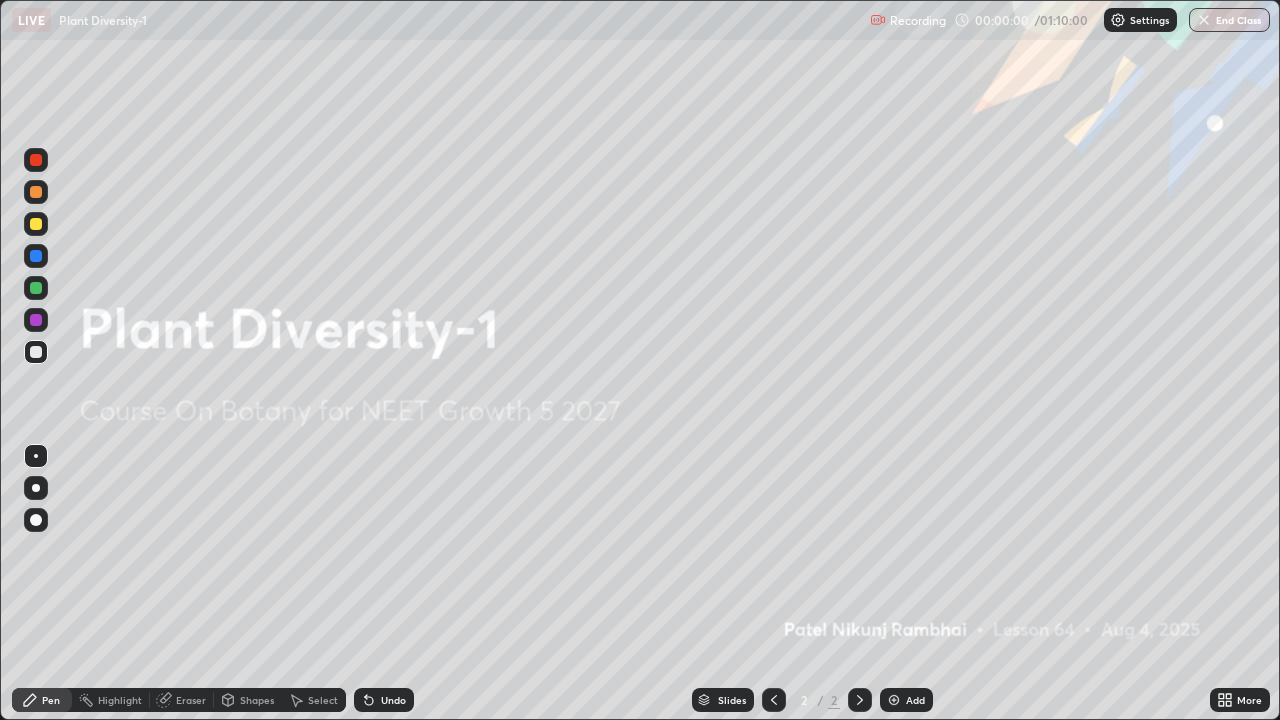 click at bounding box center (894, 700) 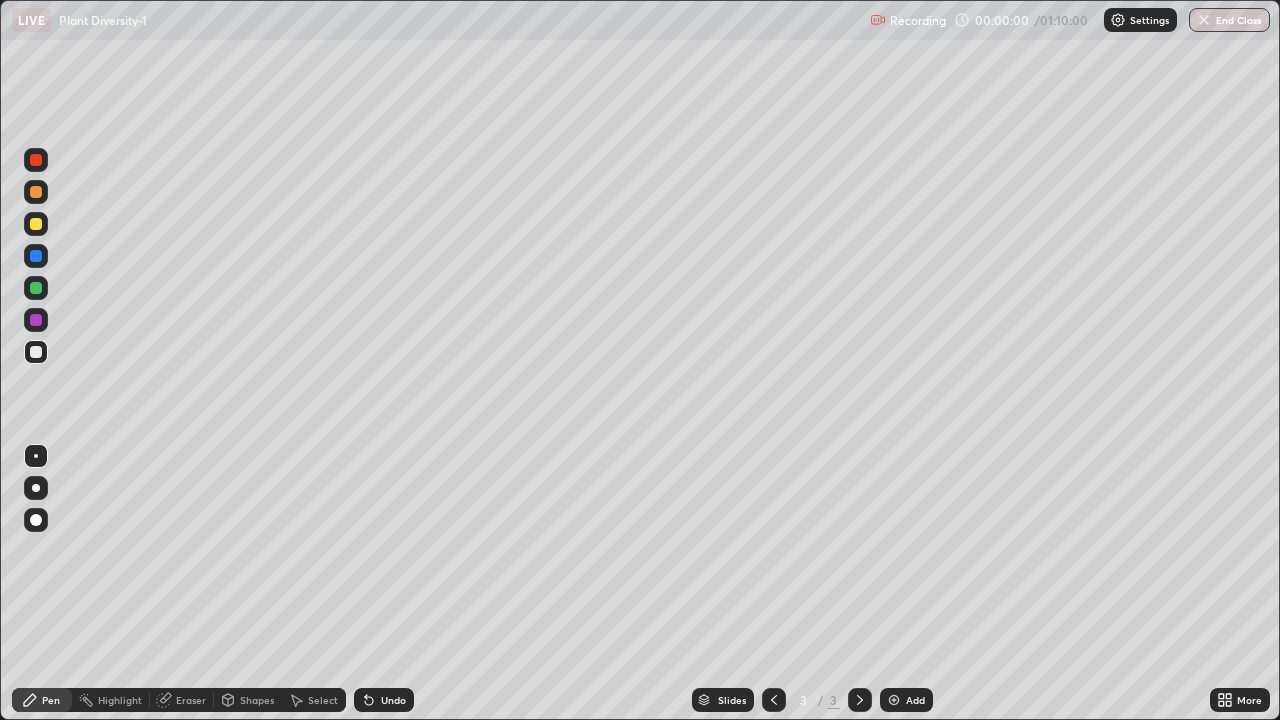 click at bounding box center [894, 700] 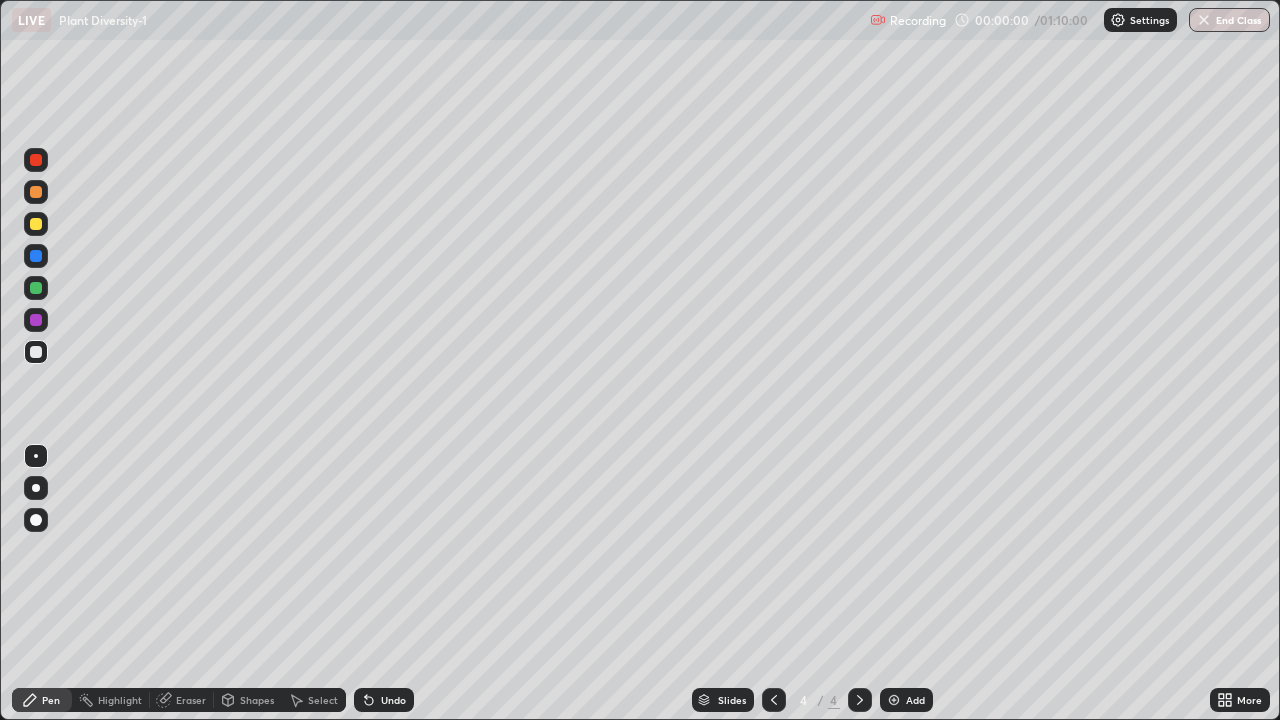 click at bounding box center (894, 700) 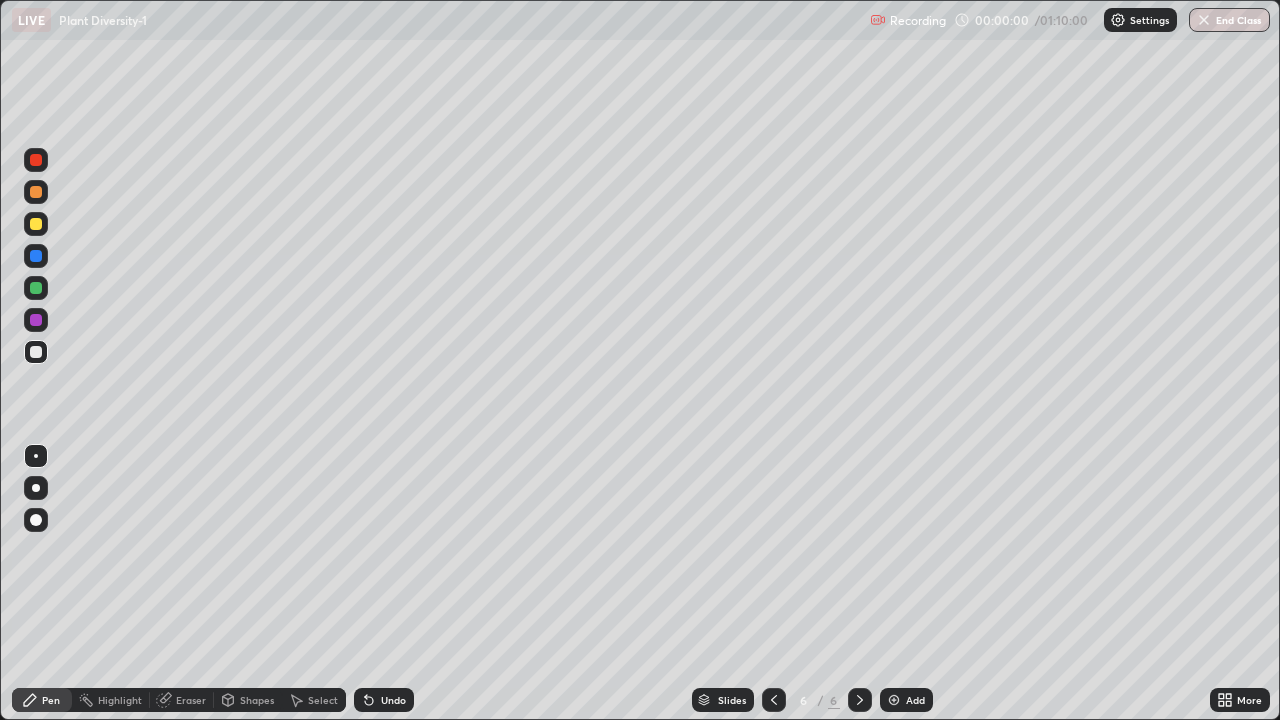 click at bounding box center (894, 700) 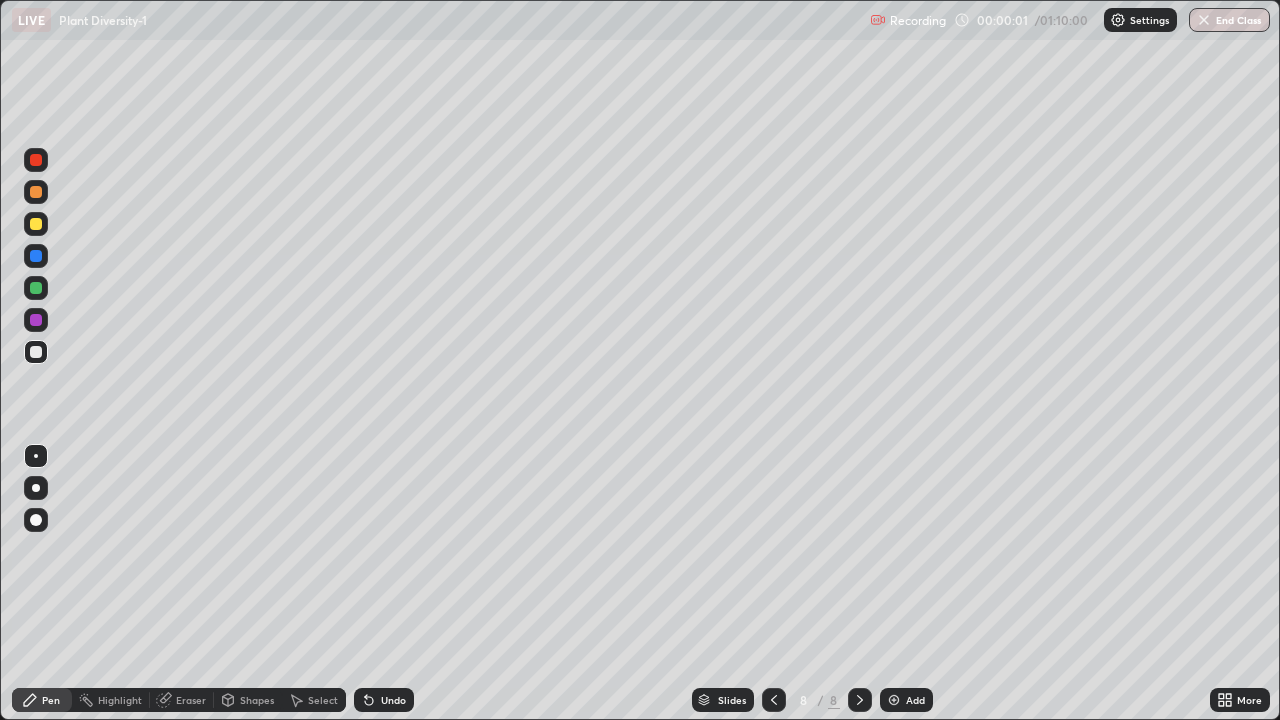 click at bounding box center [894, 700] 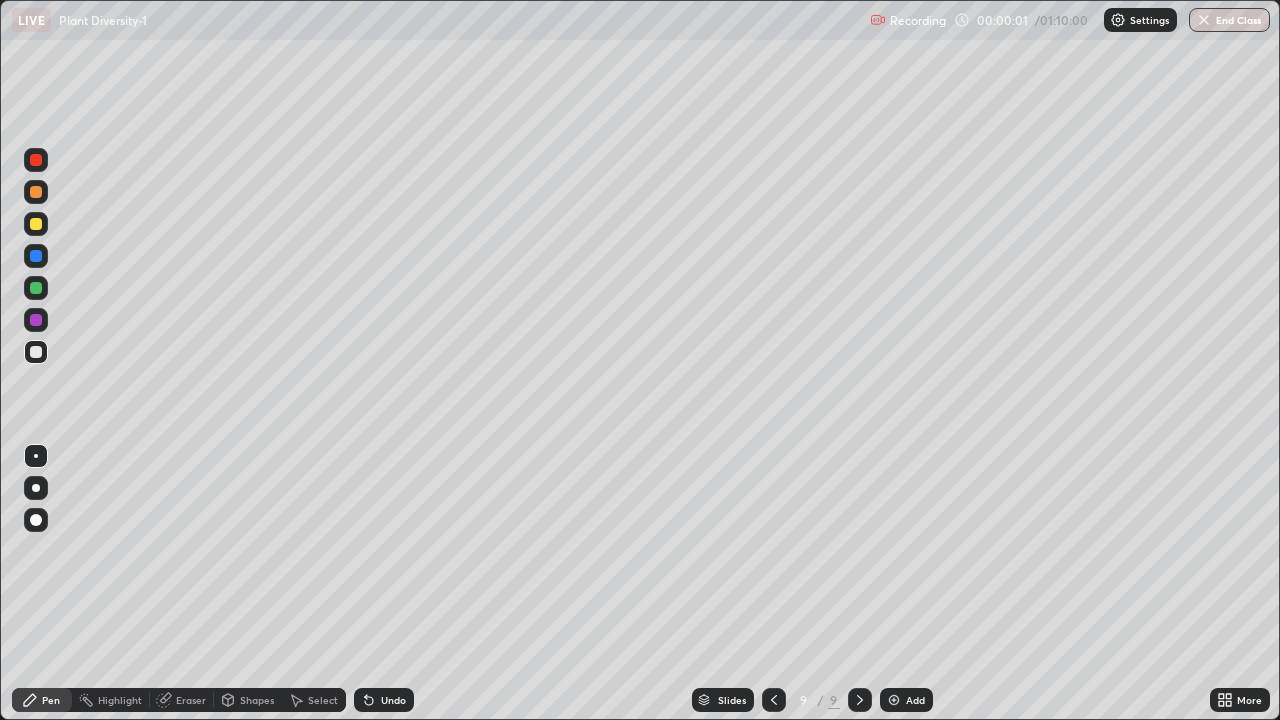 click at bounding box center [894, 700] 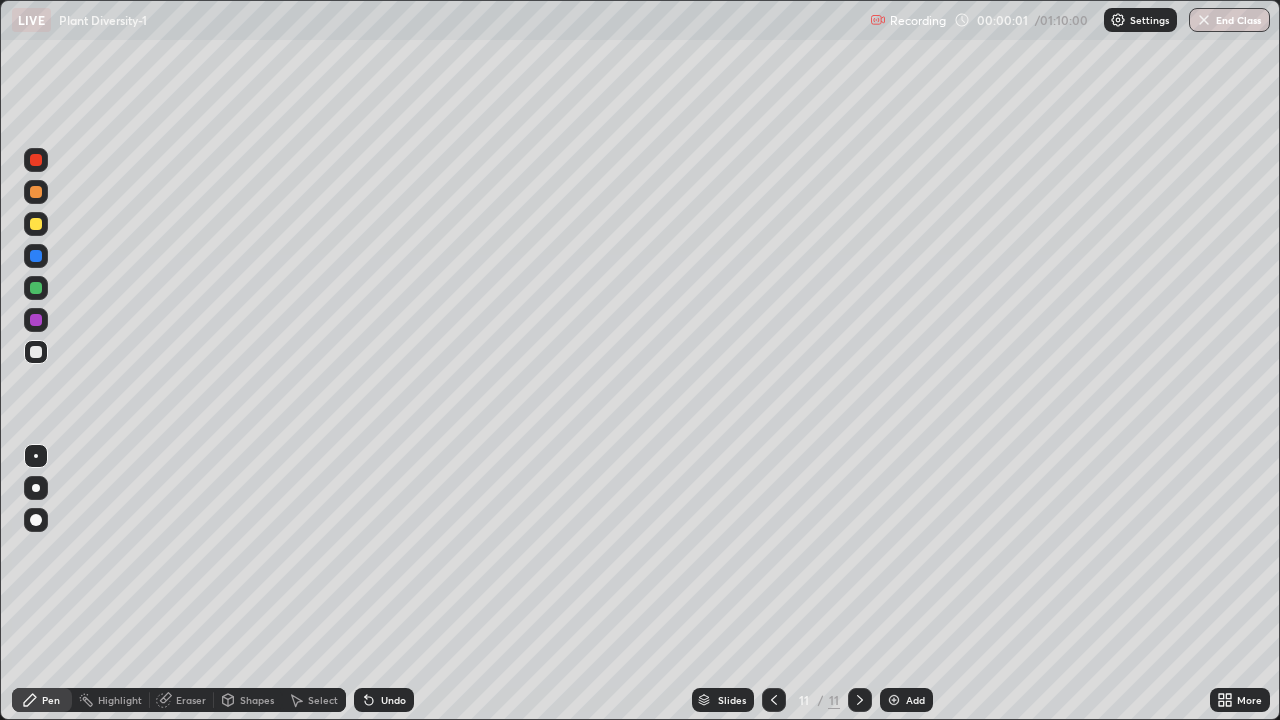 click on "Add" at bounding box center [906, 700] 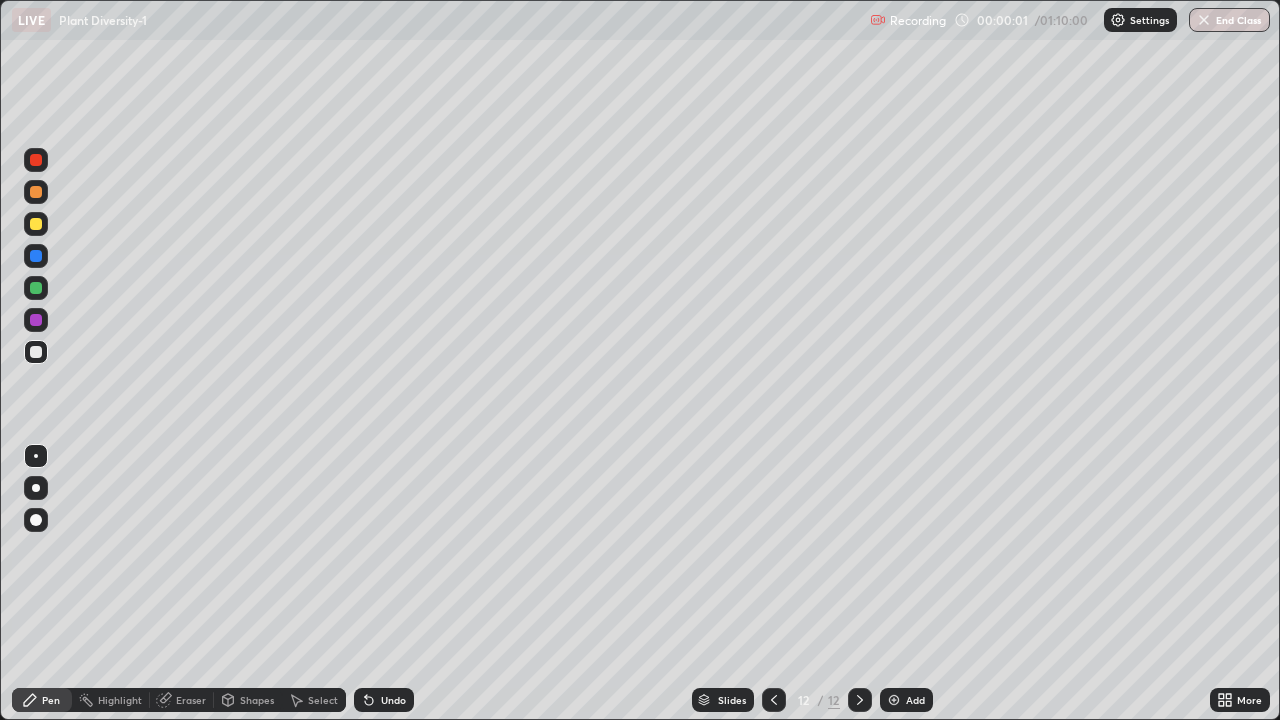 click on "Add" at bounding box center [906, 700] 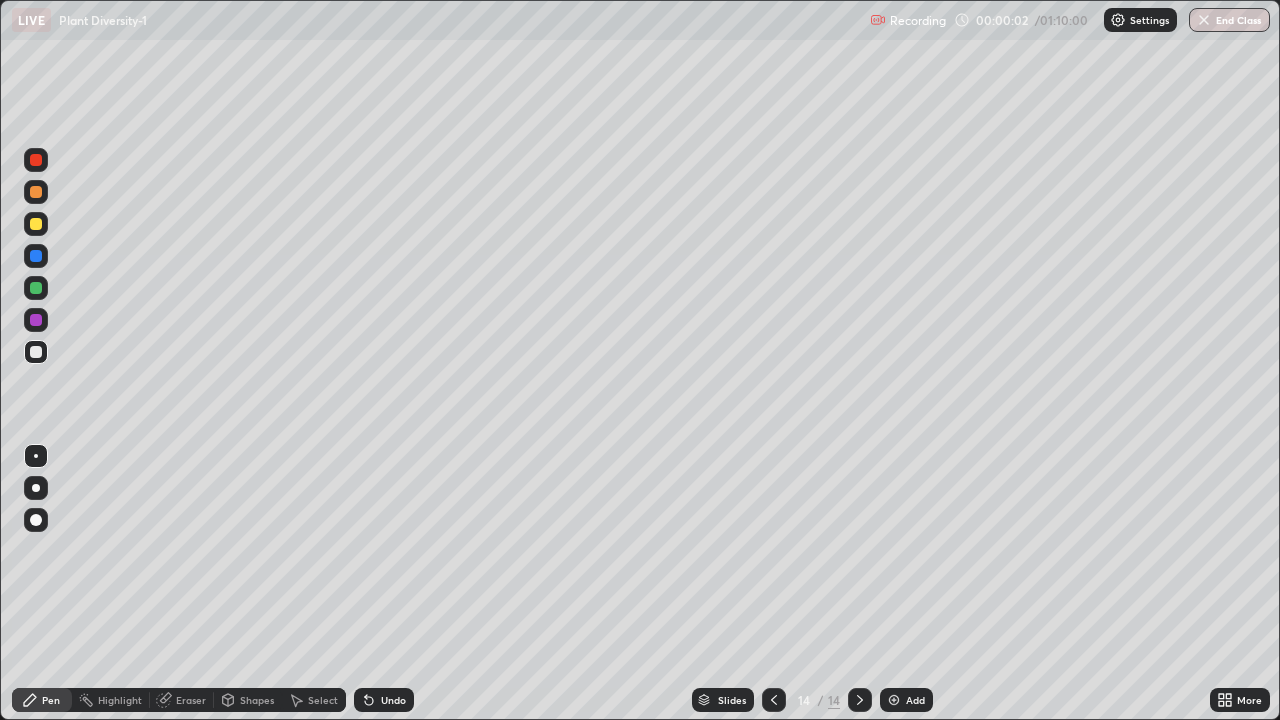 click at bounding box center (894, 700) 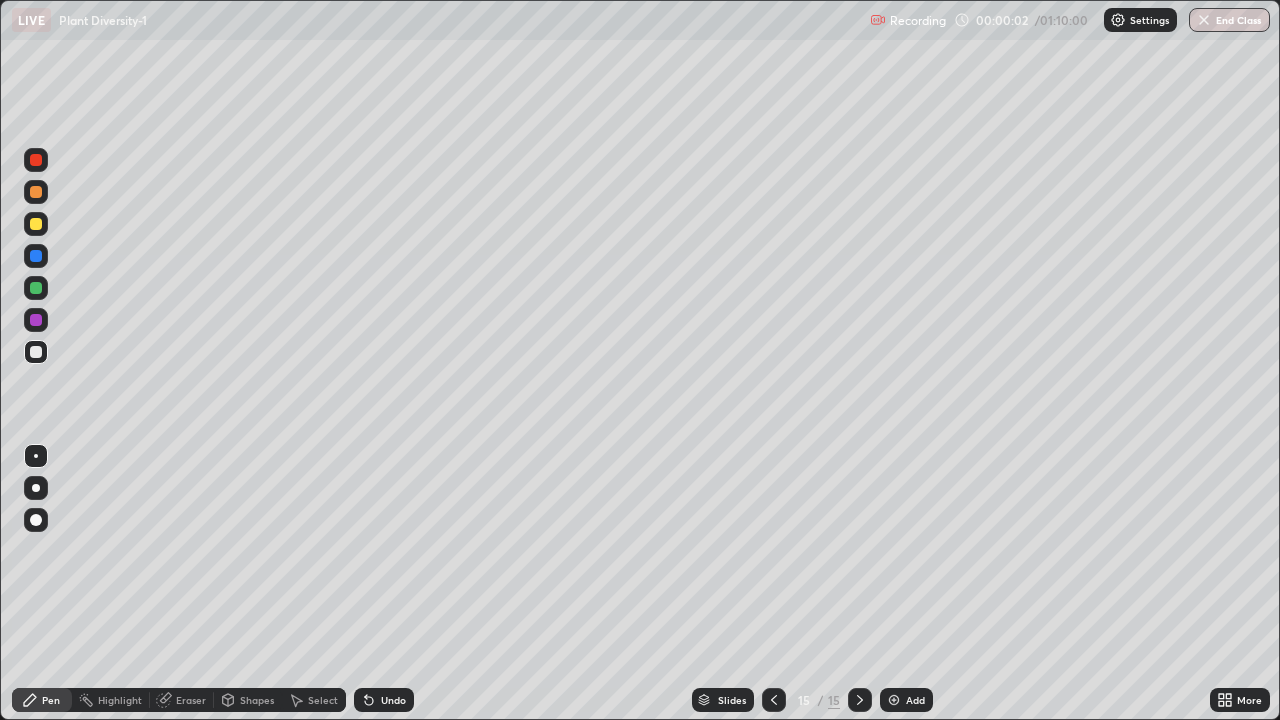 click at bounding box center [894, 700] 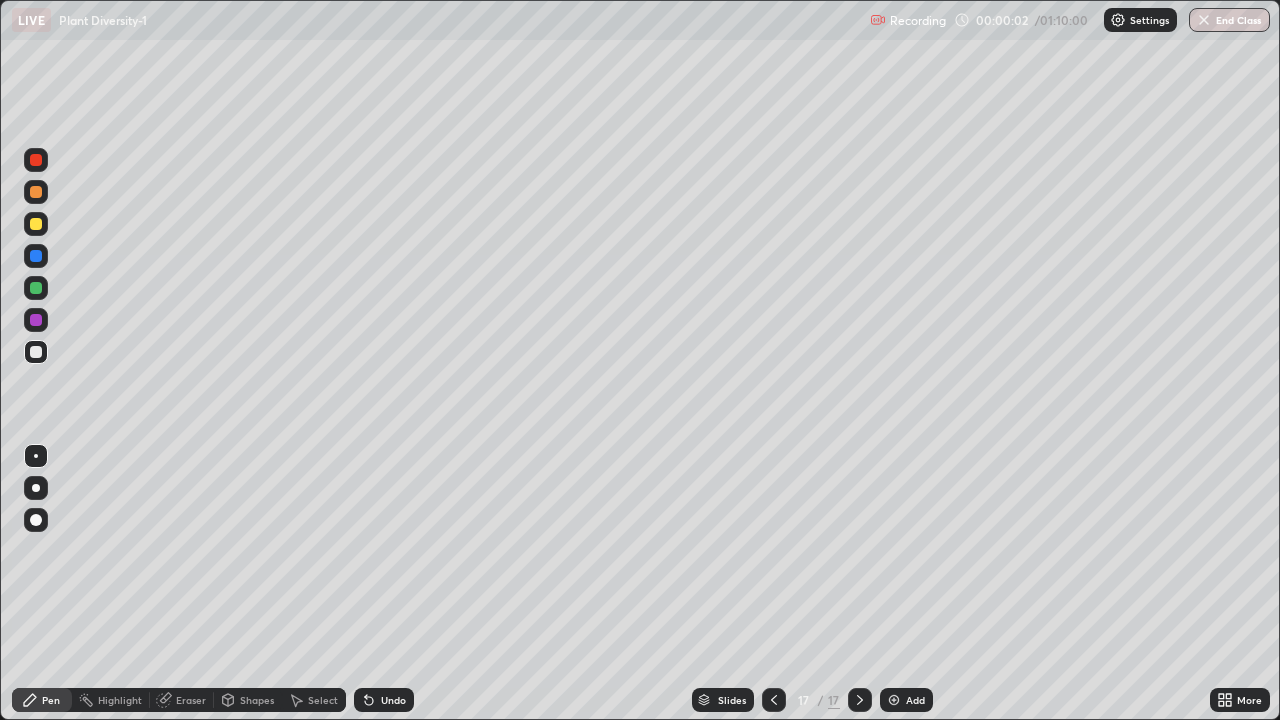 click at bounding box center [774, 700] 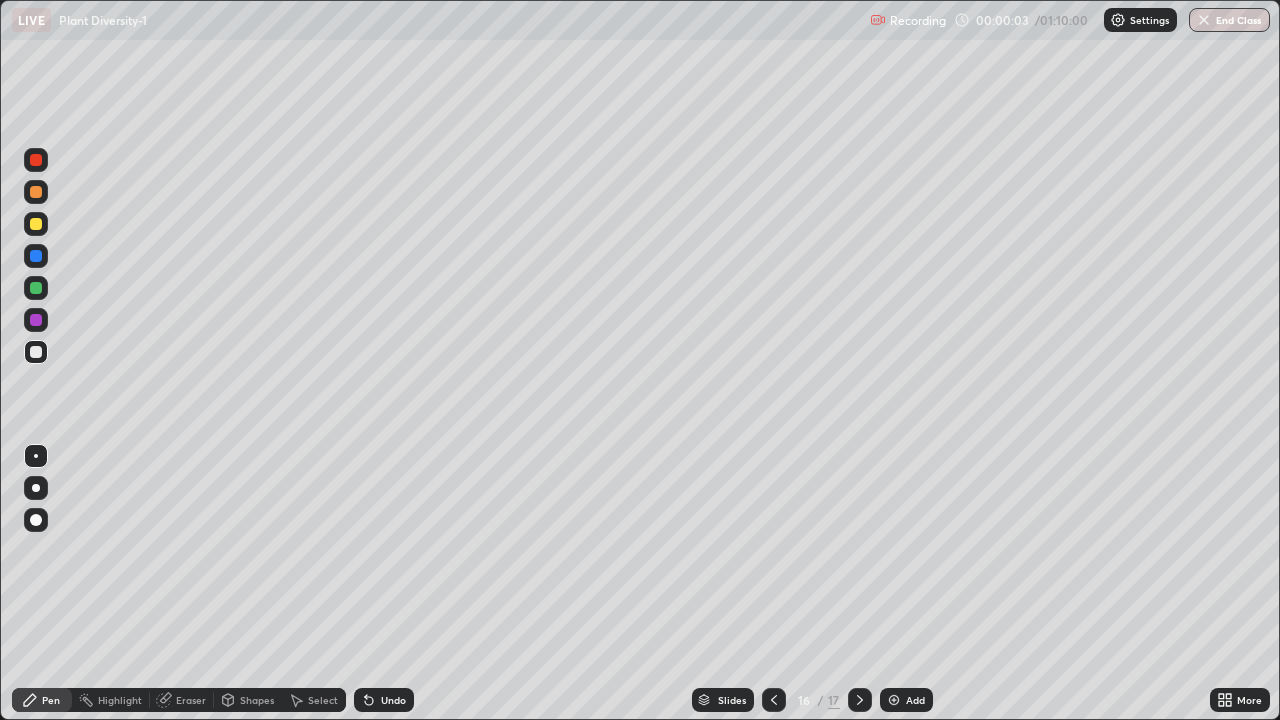 click 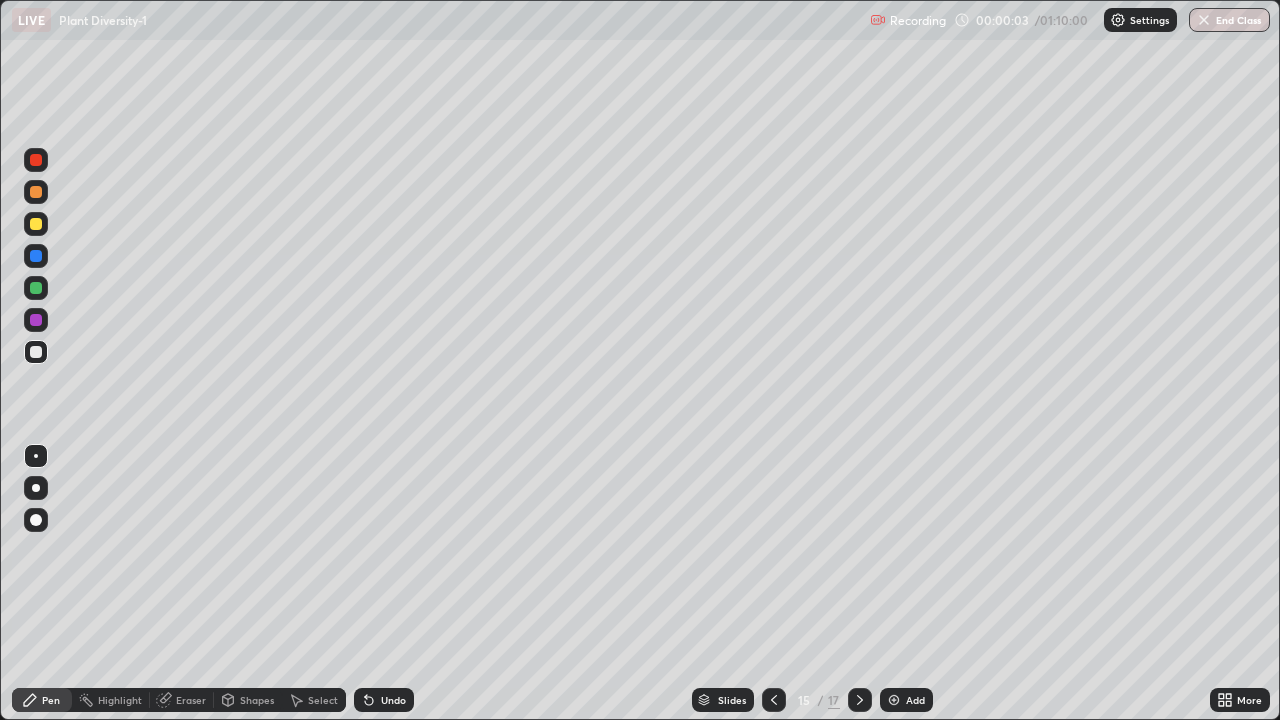 click 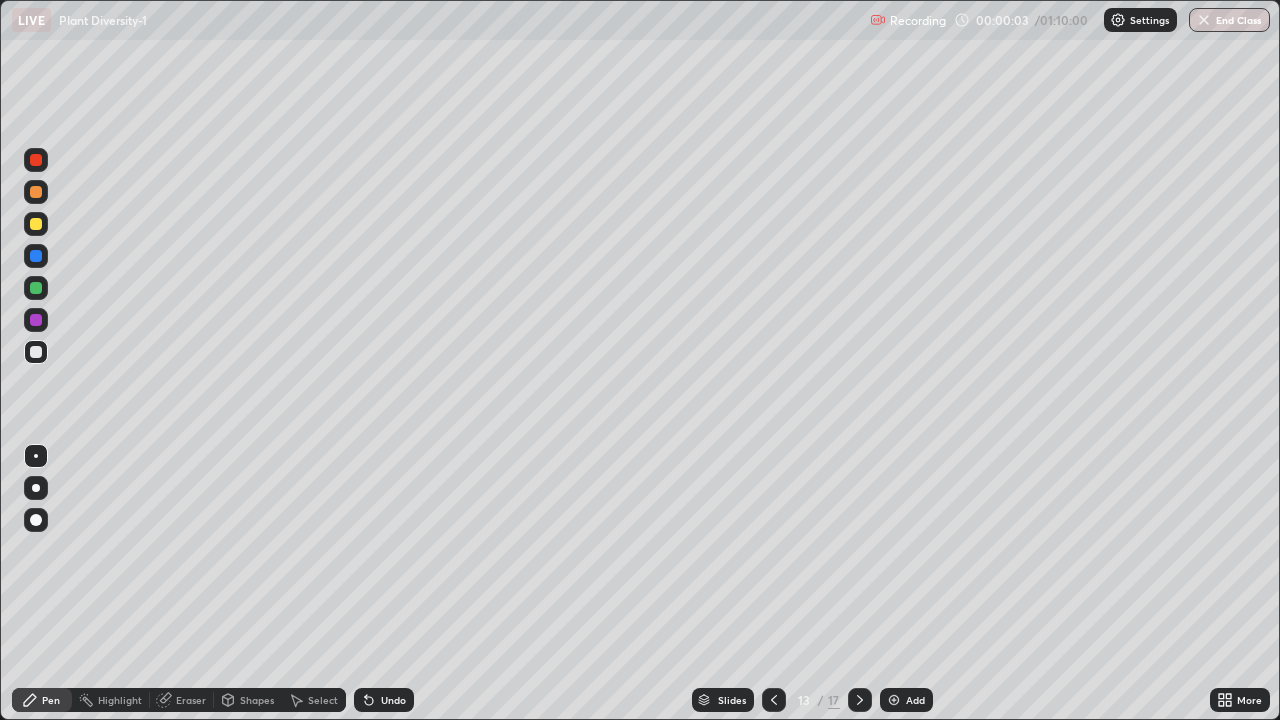 click 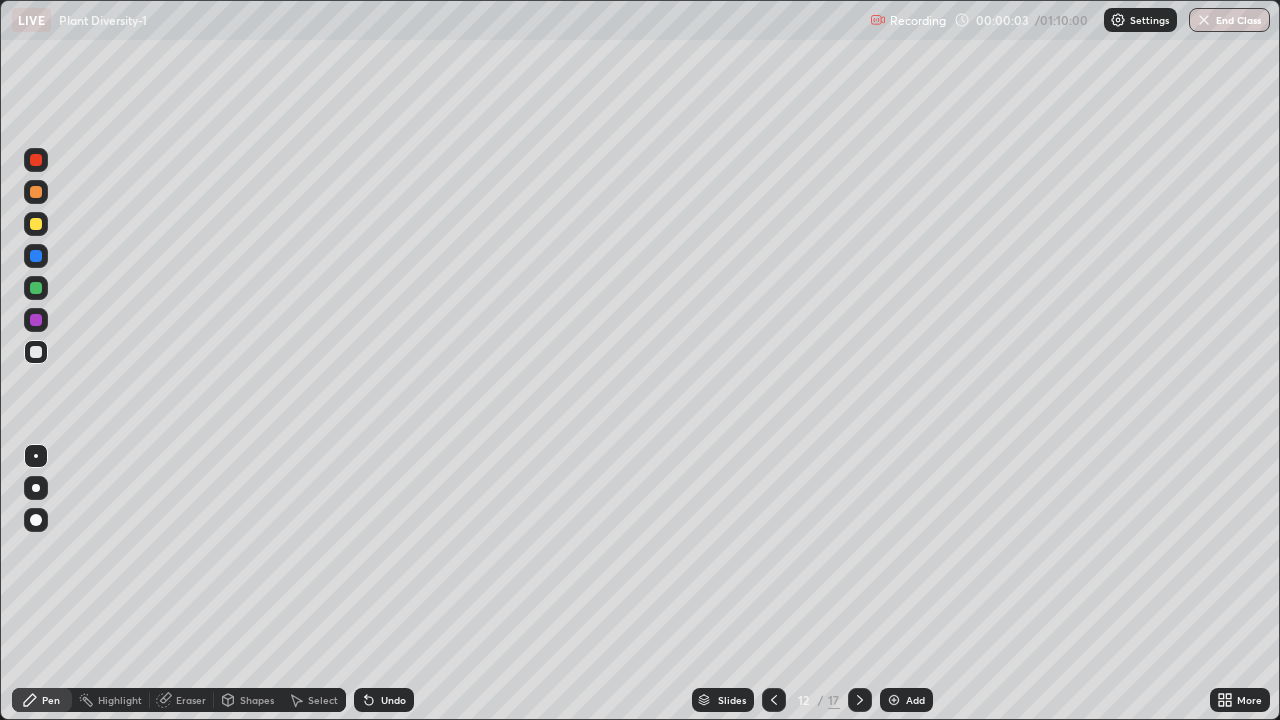 click 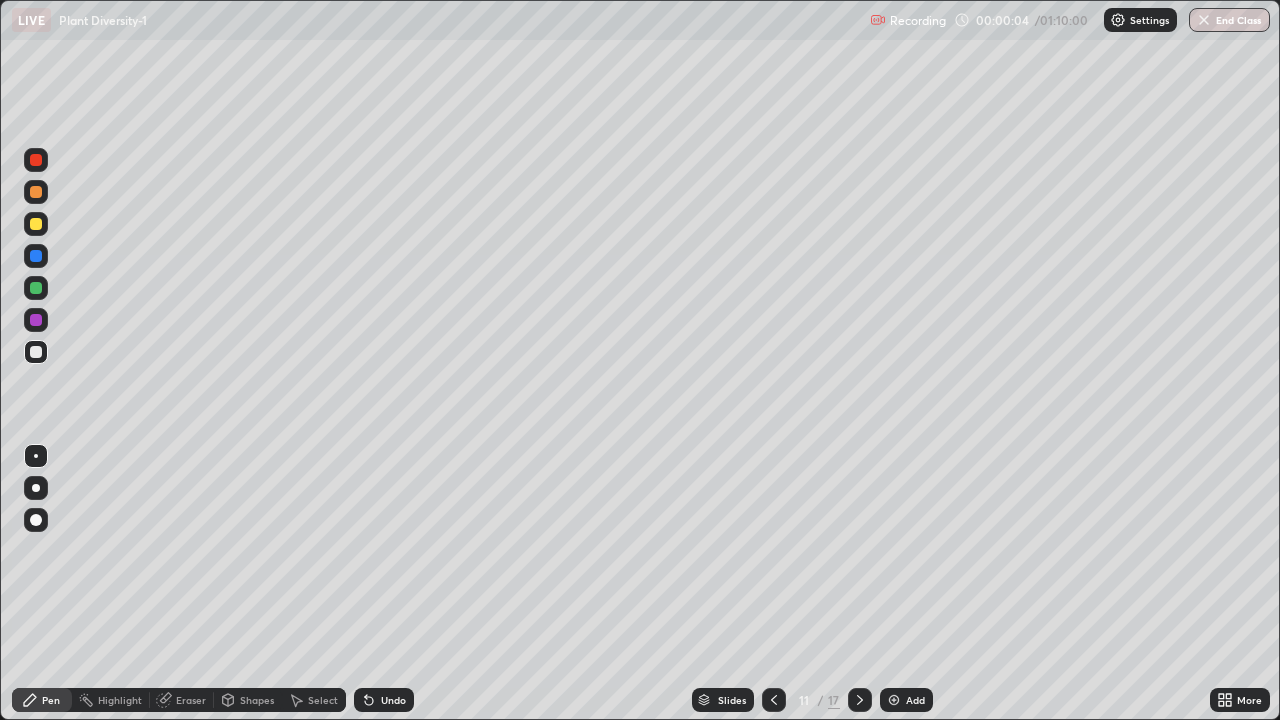 click 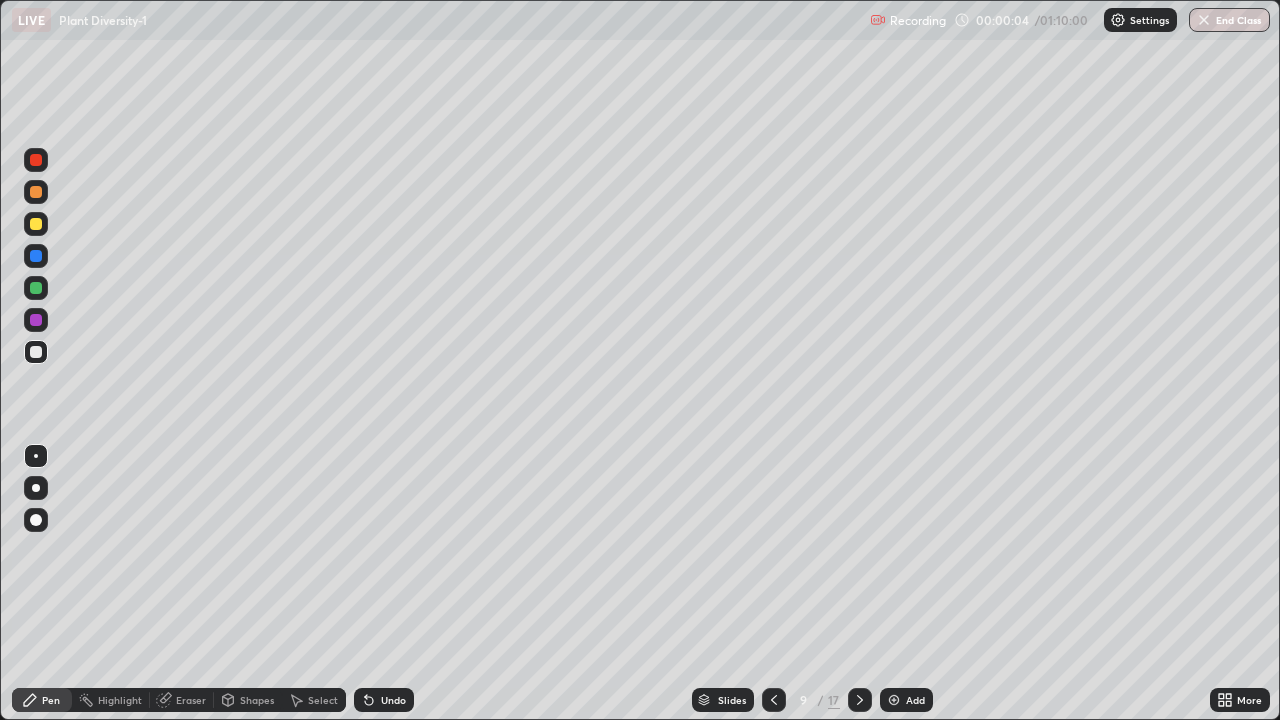 click 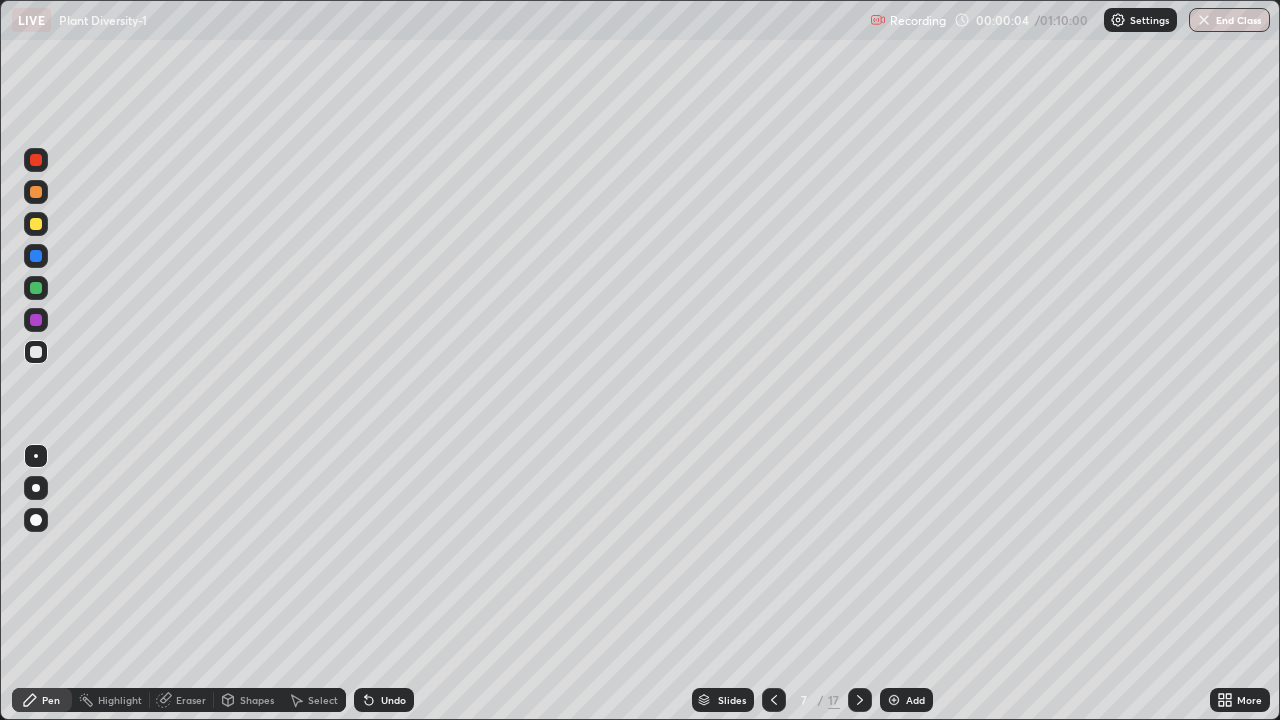 click 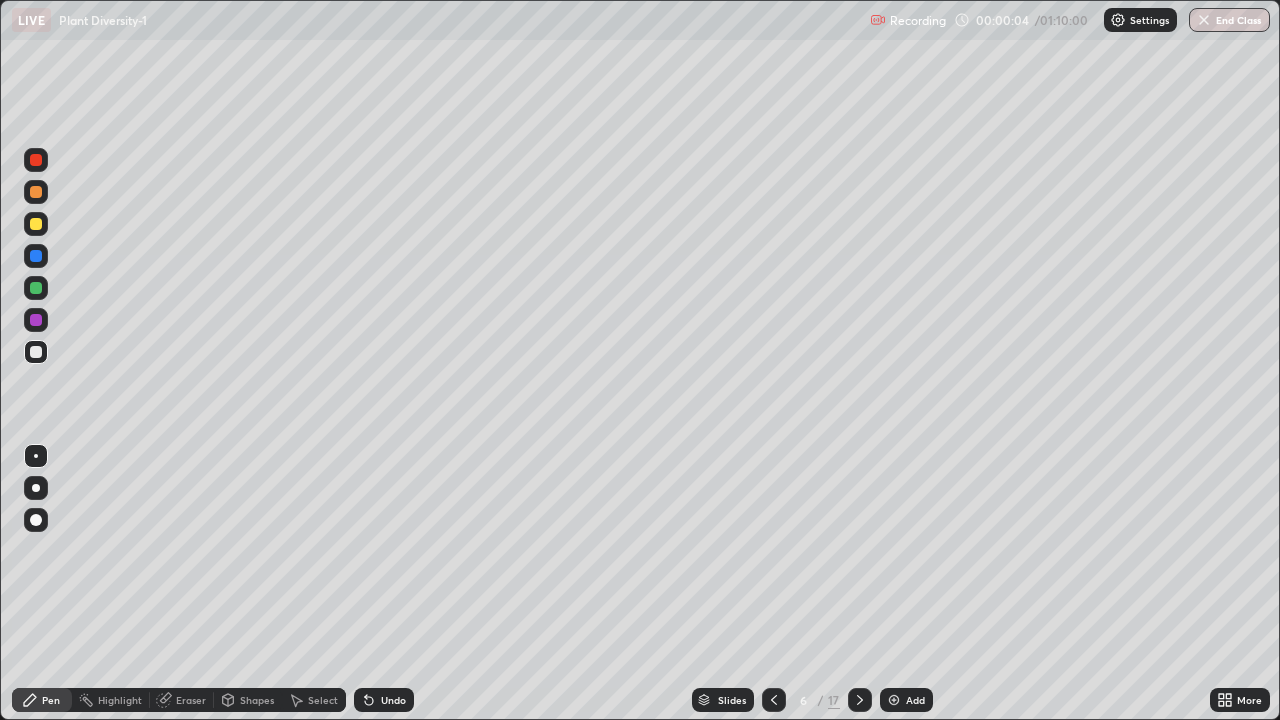 click 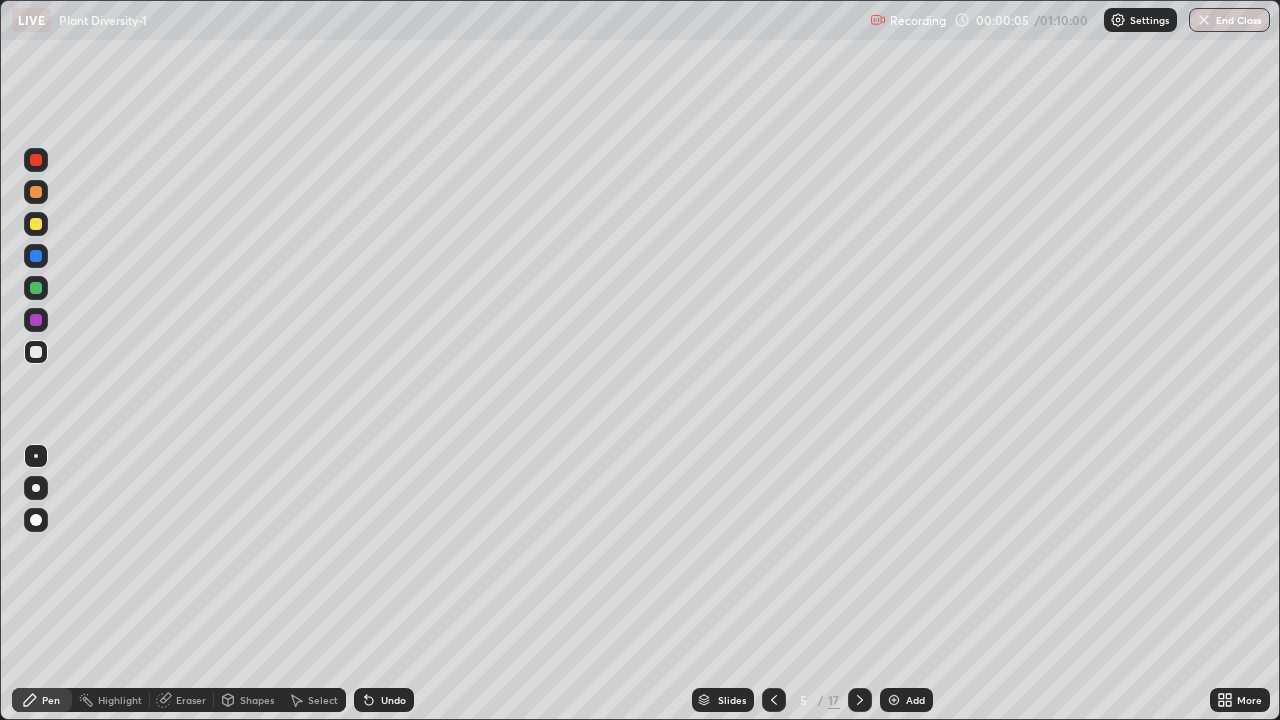 click 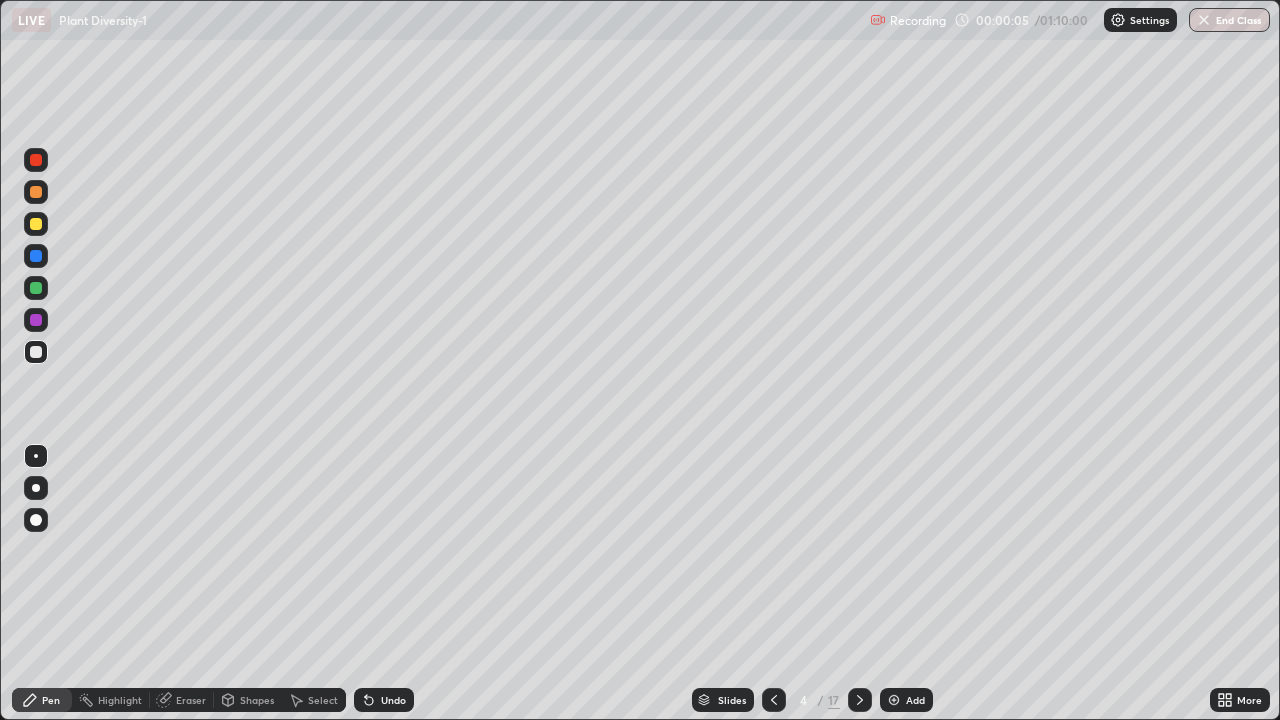 click 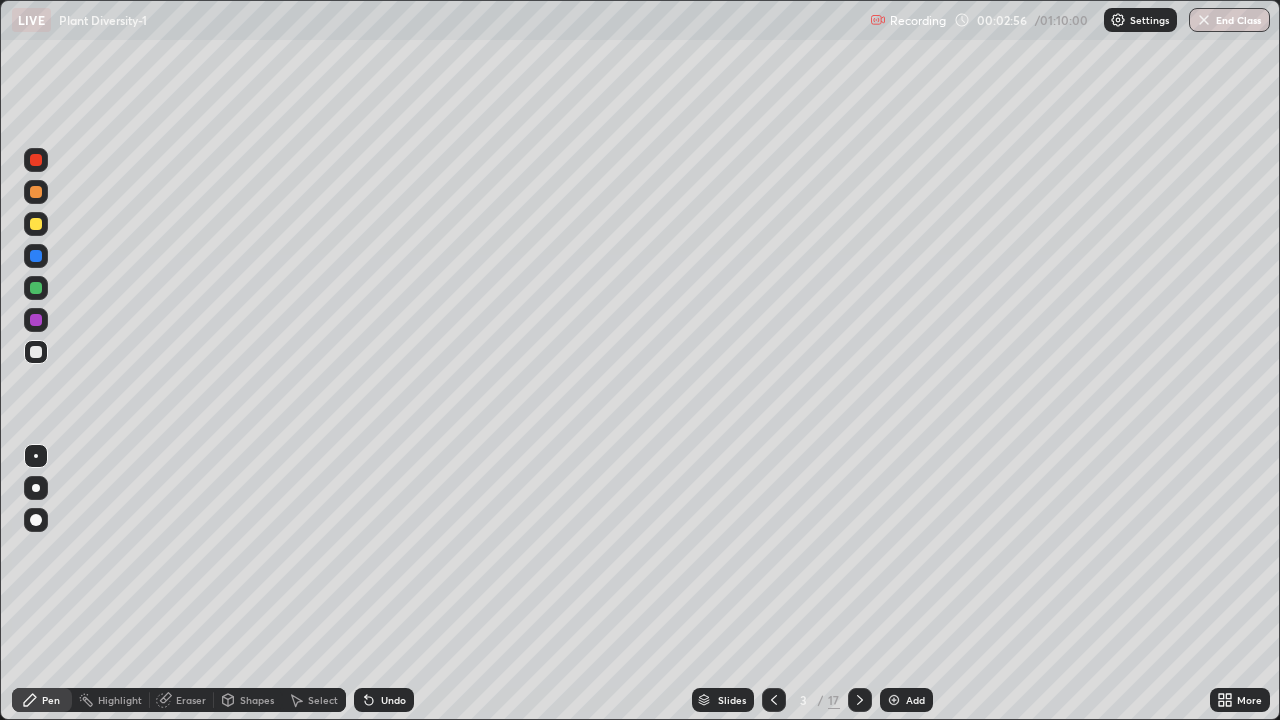 click at bounding box center (36, 520) 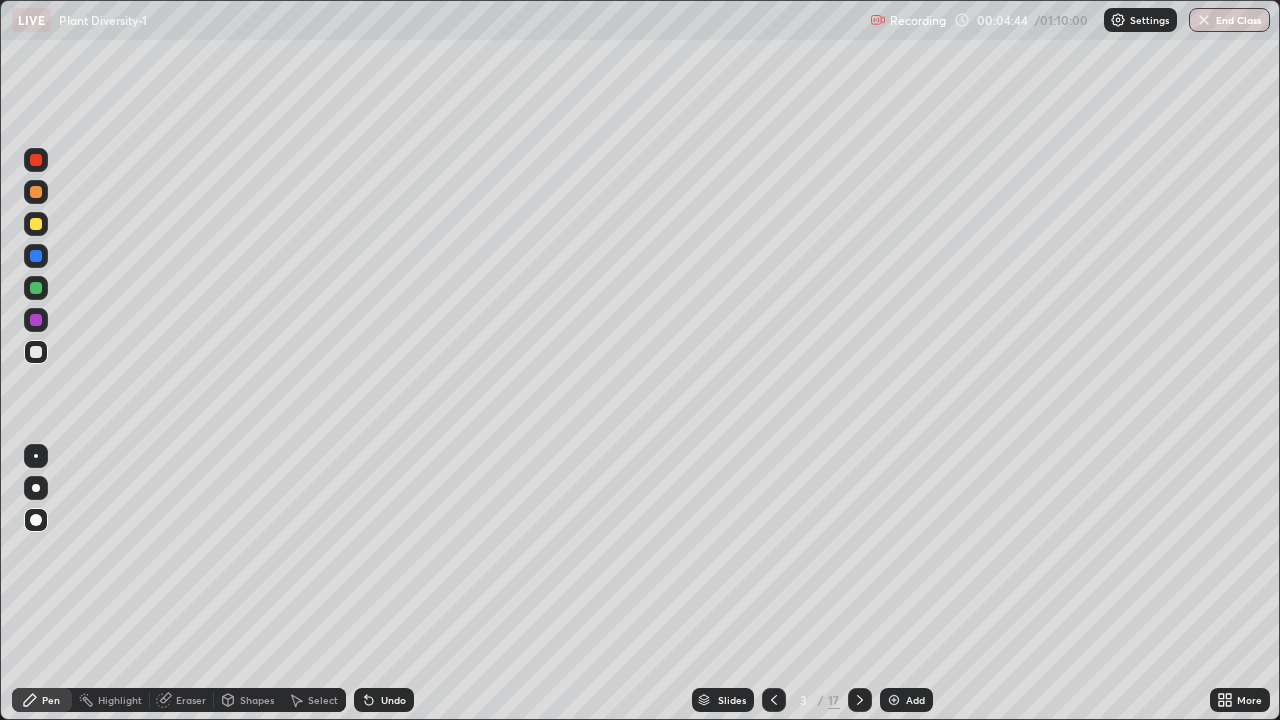 click 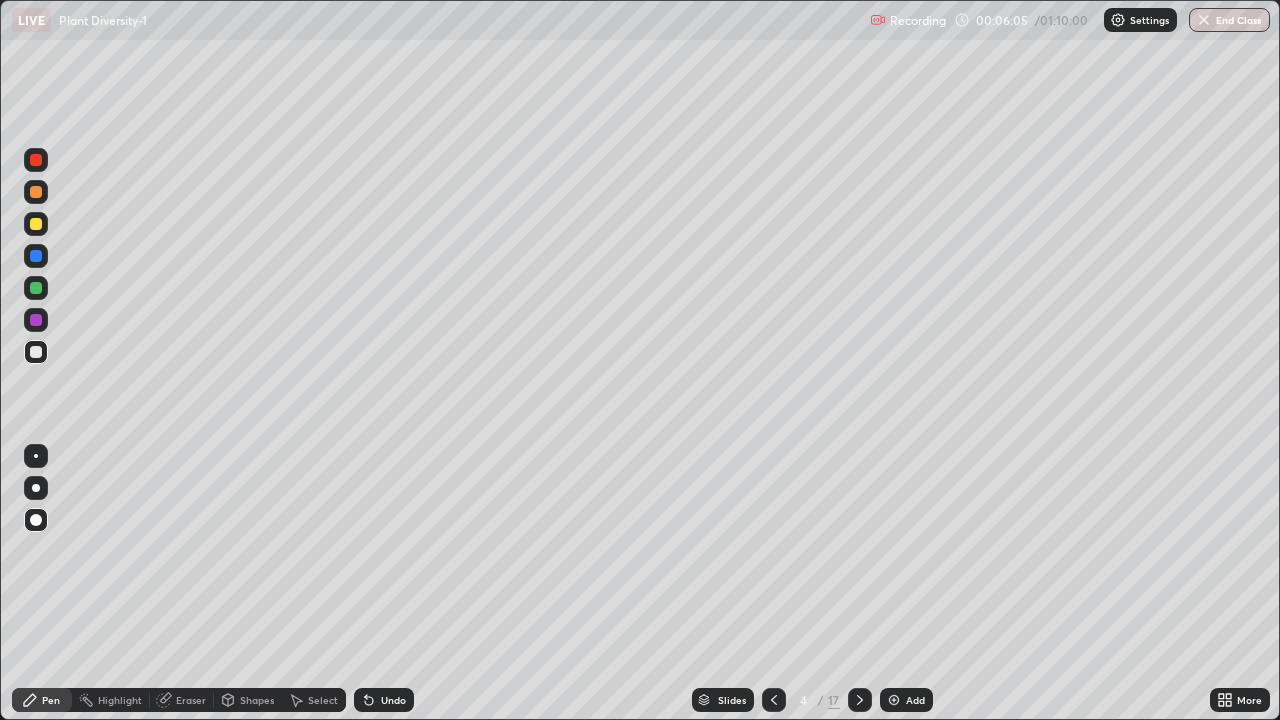 click on "Eraser" at bounding box center (191, 700) 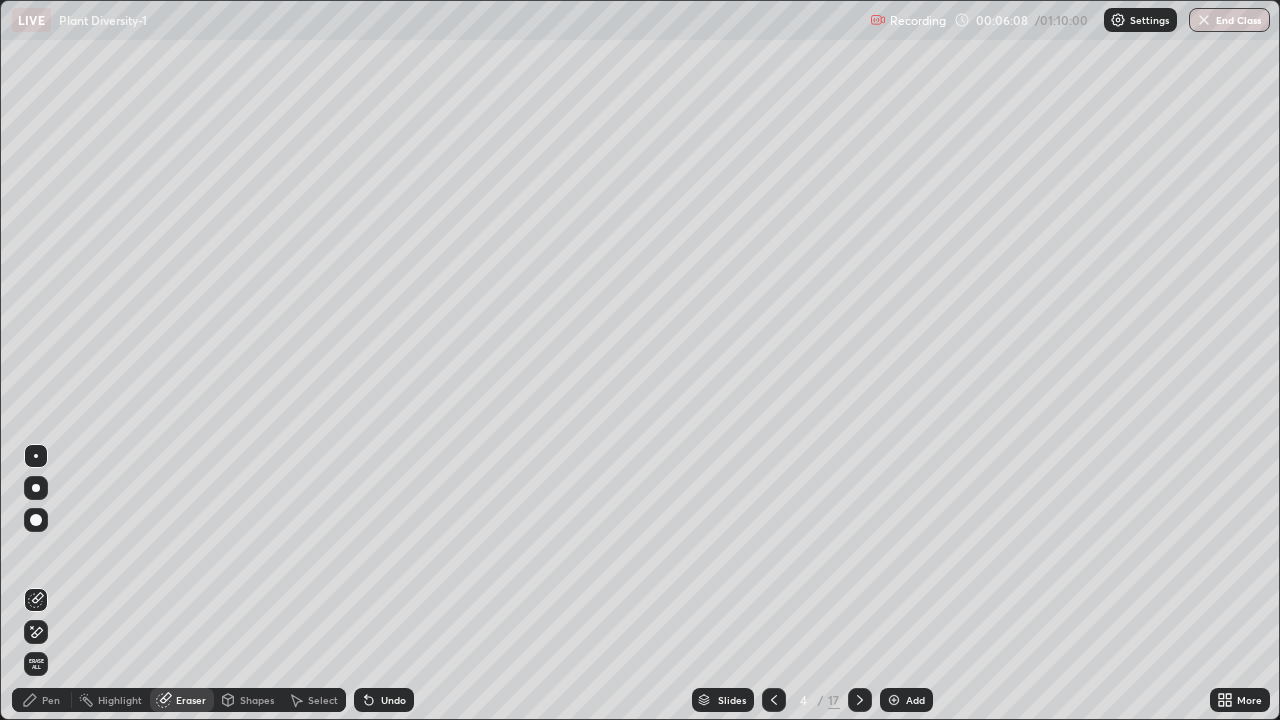 click on "Pen" at bounding box center (51, 700) 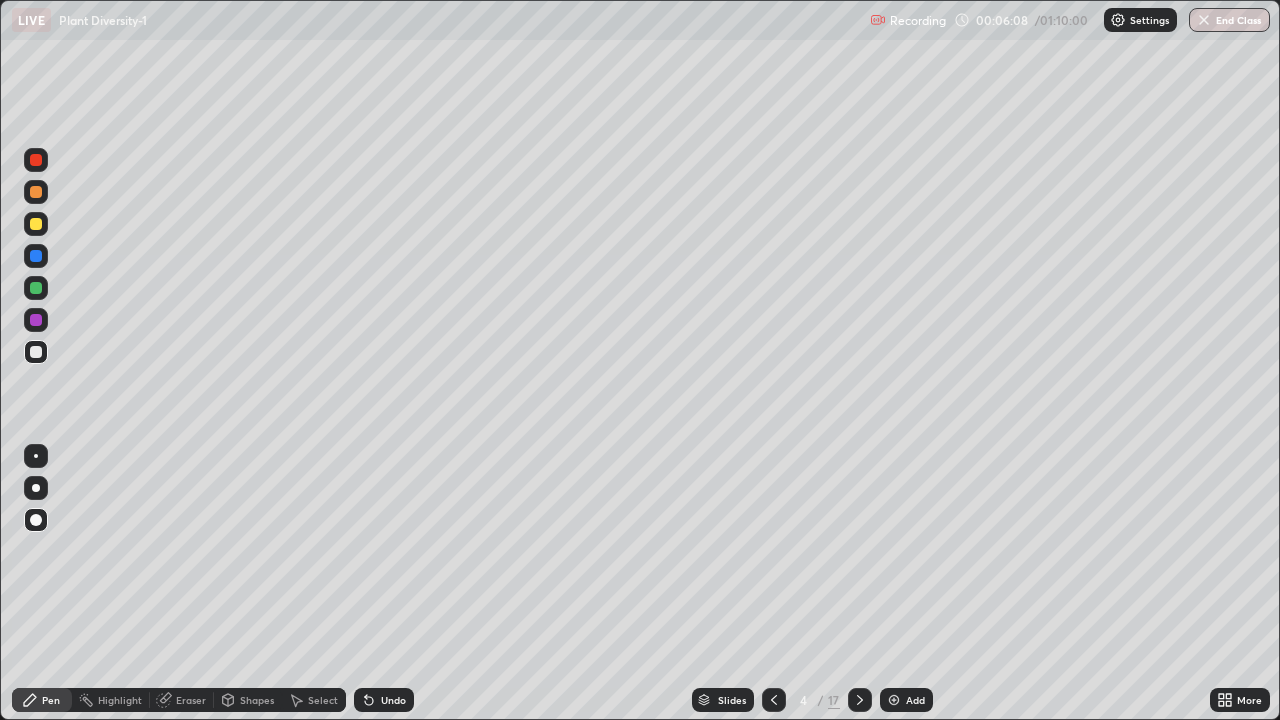 click at bounding box center (36, 488) 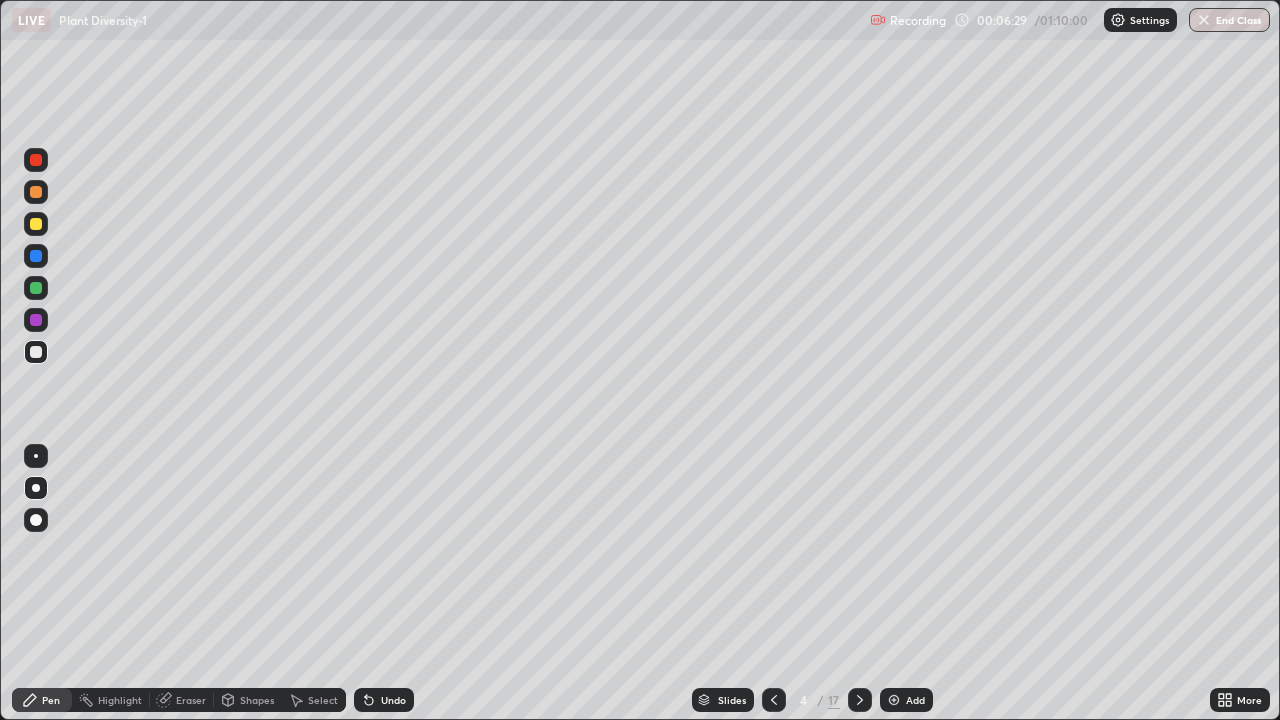 click on "Eraser" at bounding box center (191, 700) 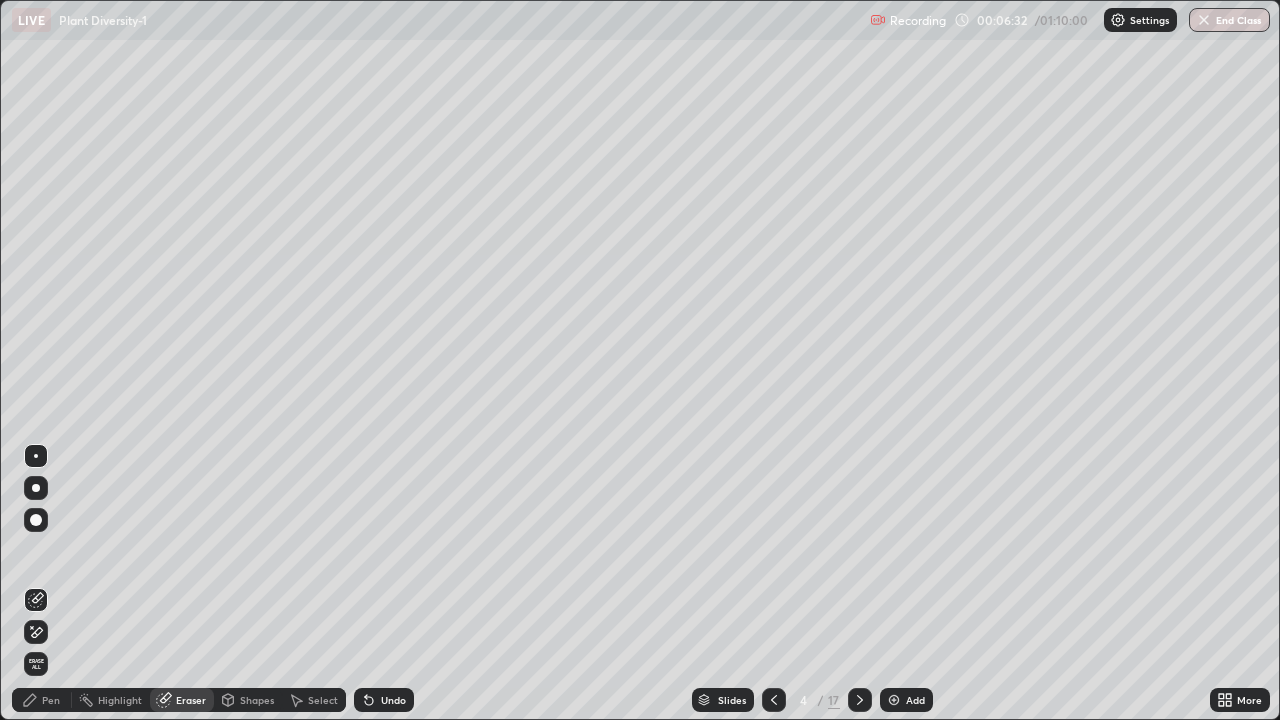 click on "Pen" at bounding box center [42, 700] 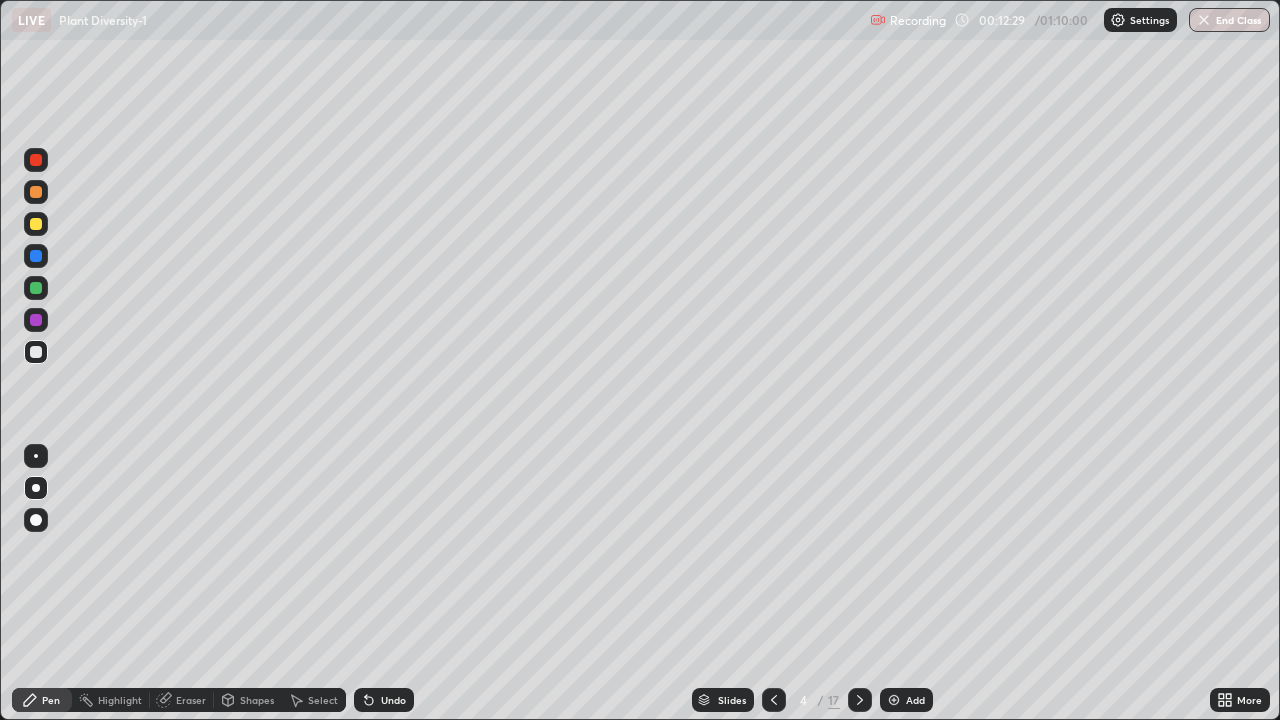 click at bounding box center [36, 224] 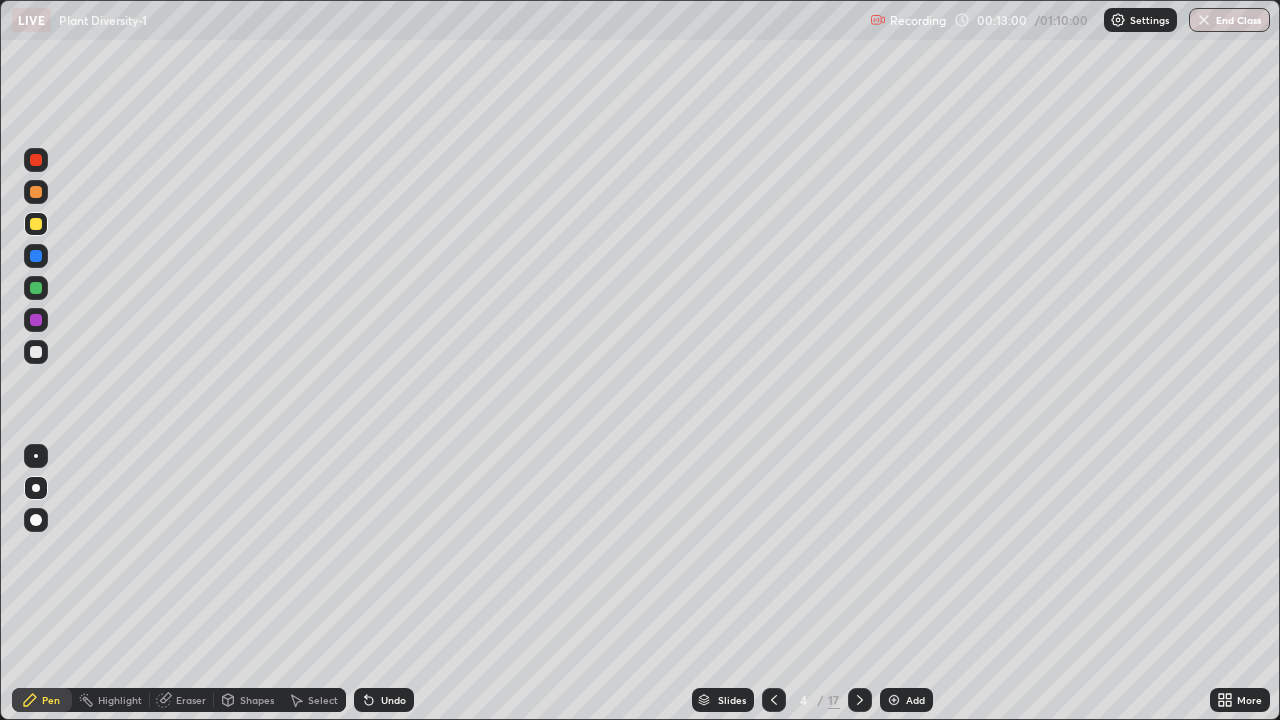 click at bounding box center [36, 352] 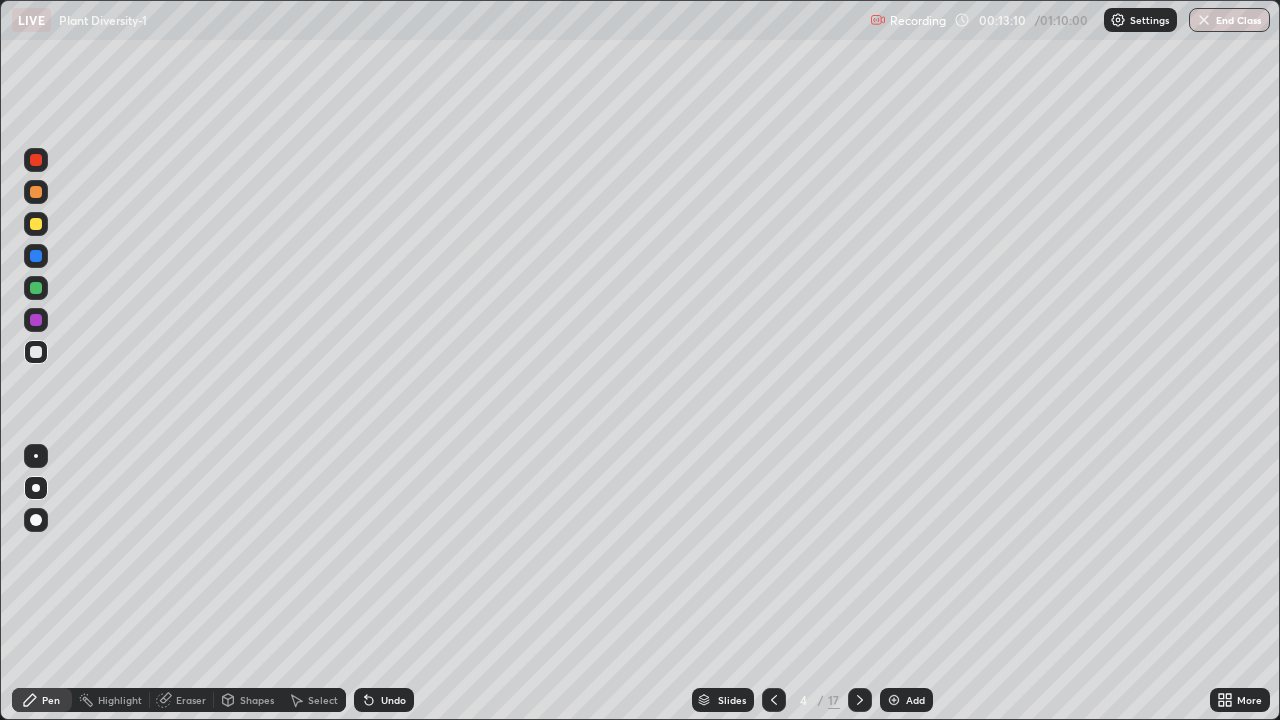 click at bounding box center (36, 224) 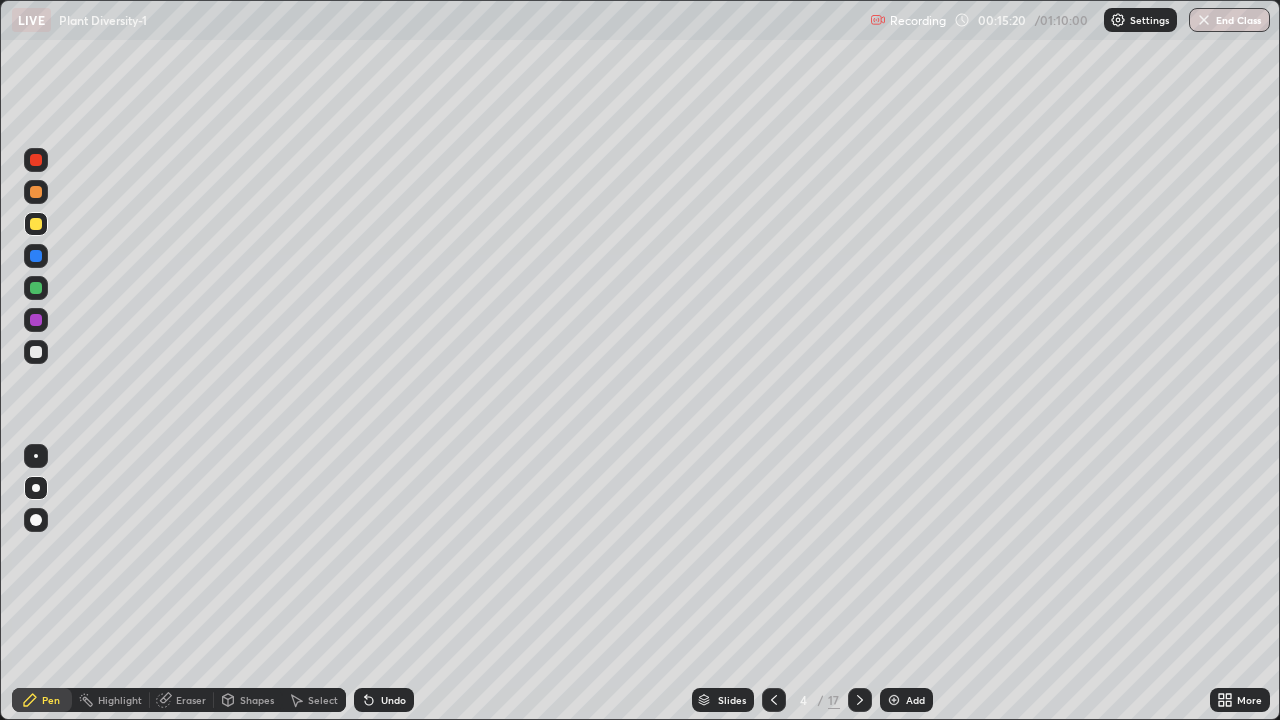 click at bounding box center (36, 352) 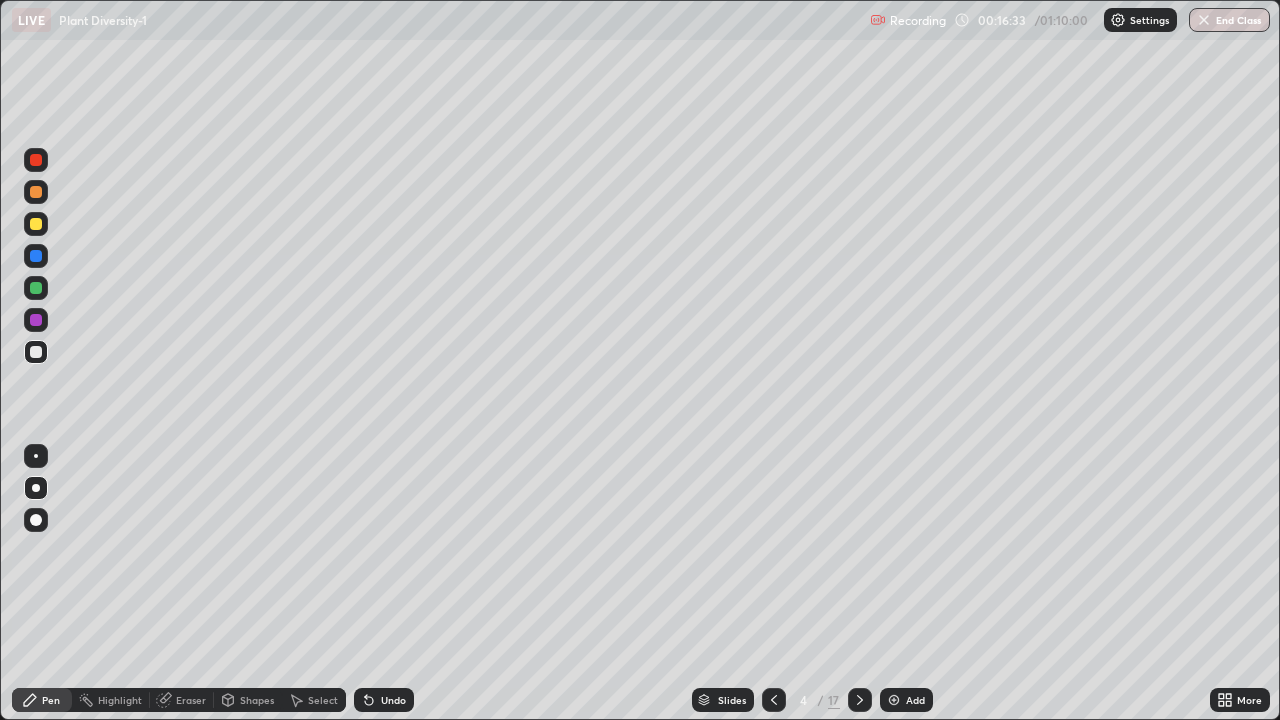 click at bounding box center [36, 256] 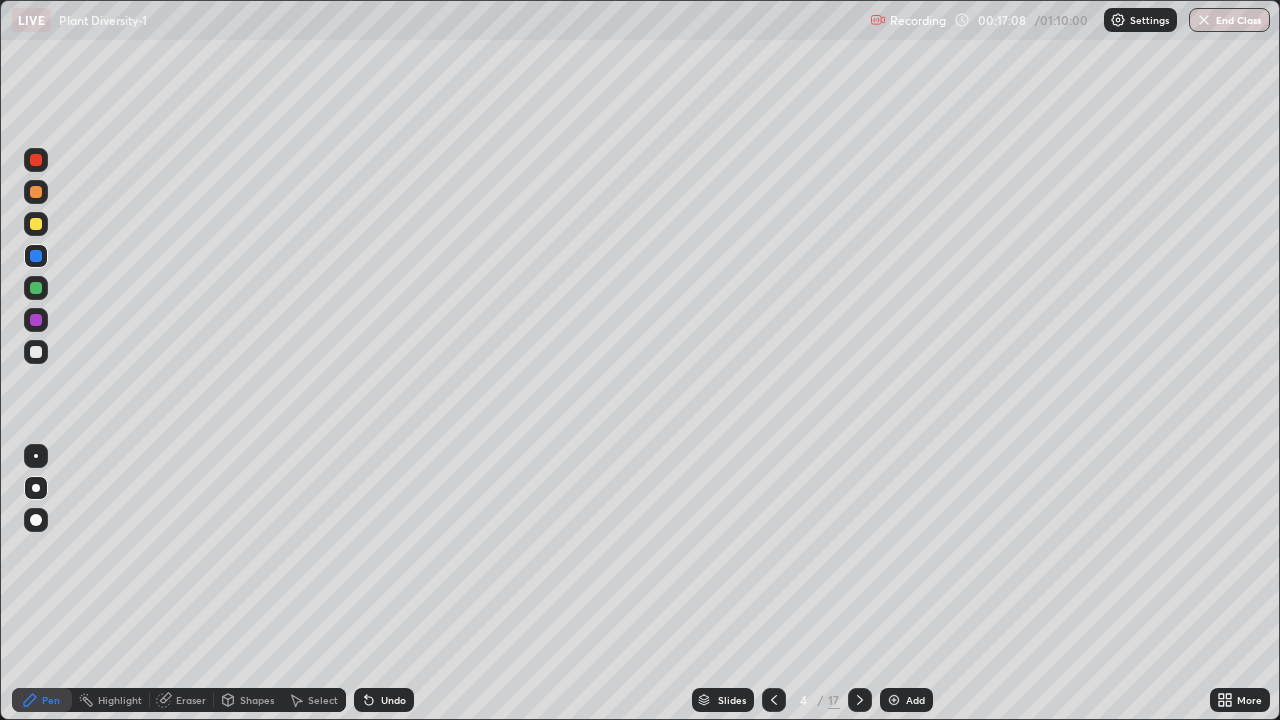 click at bounding box center [36, 352] 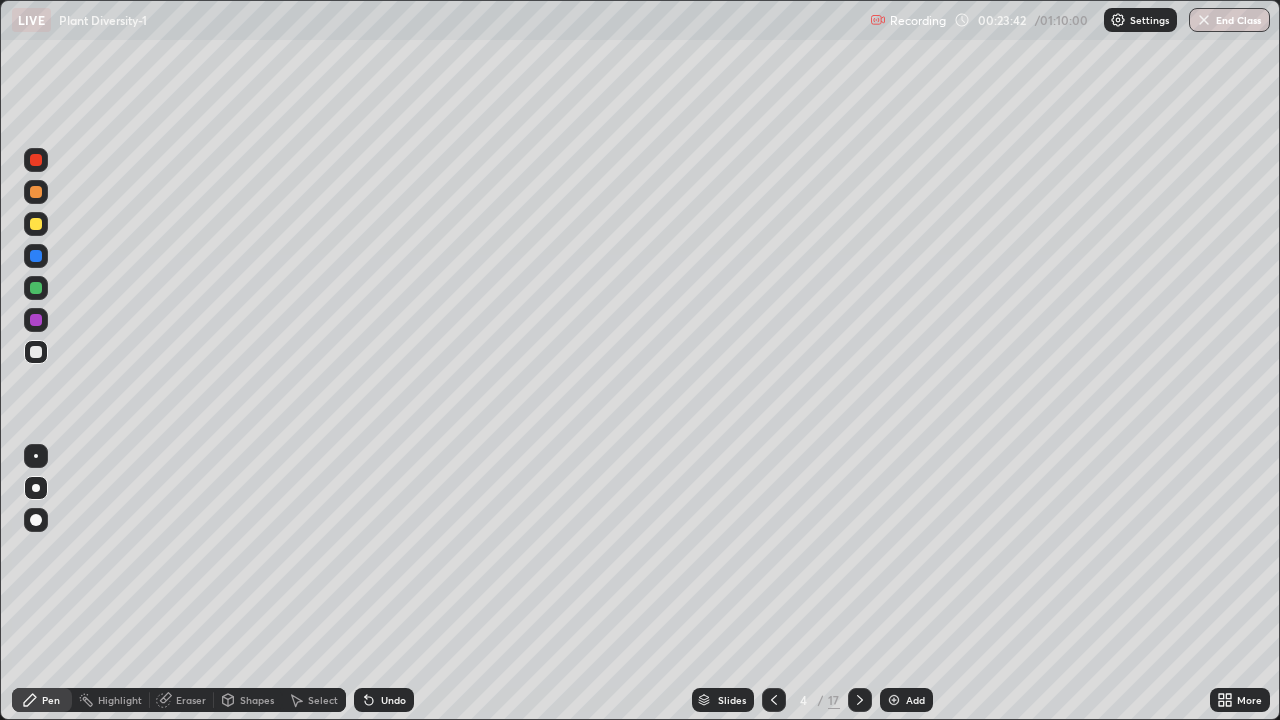 click 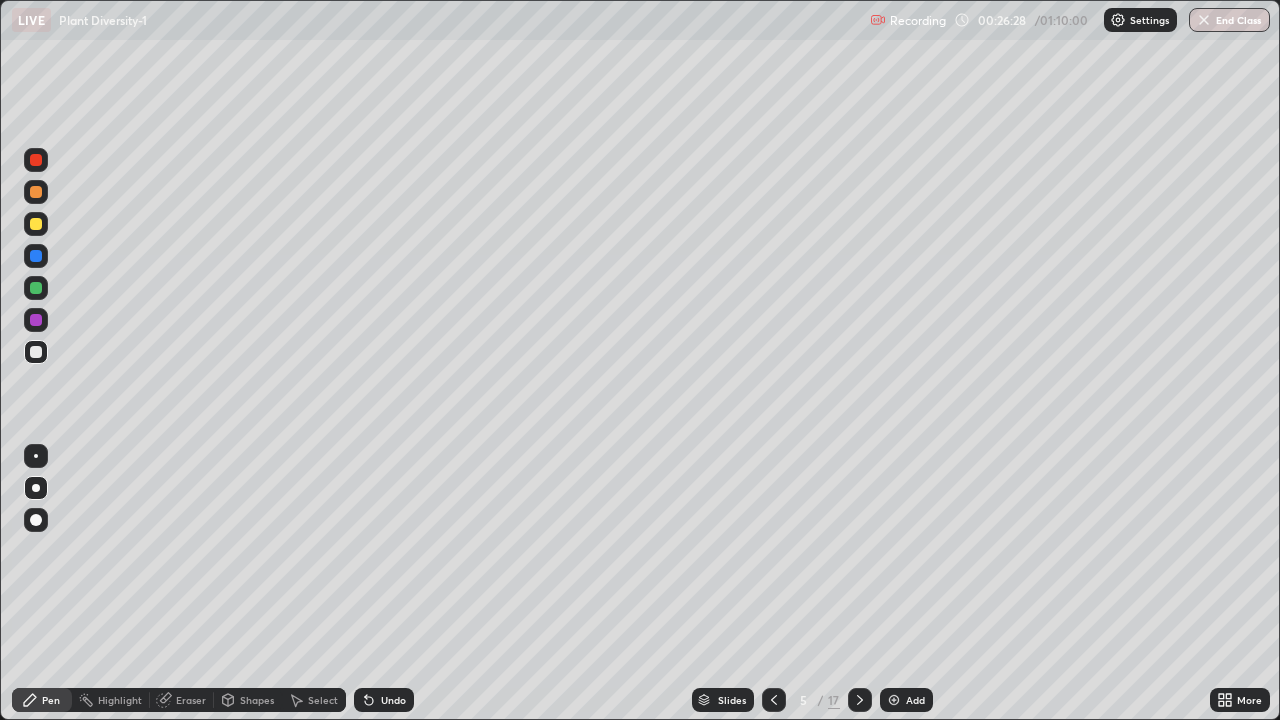 click 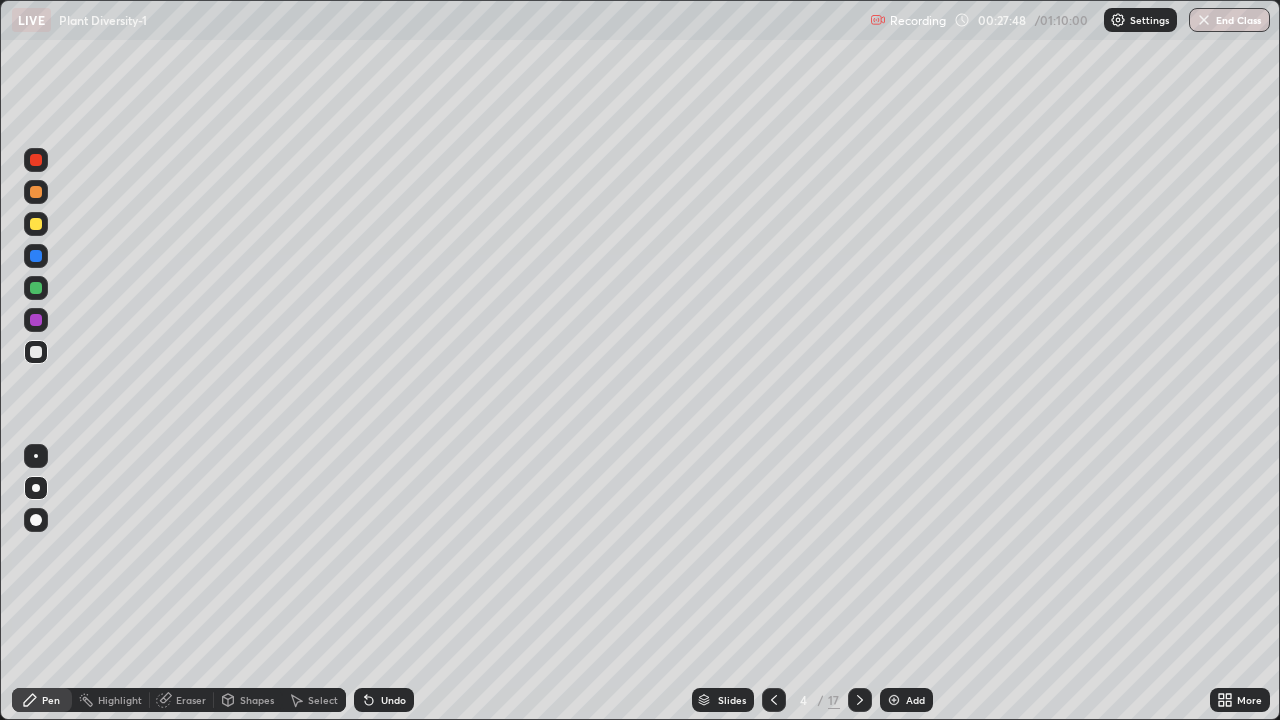 click 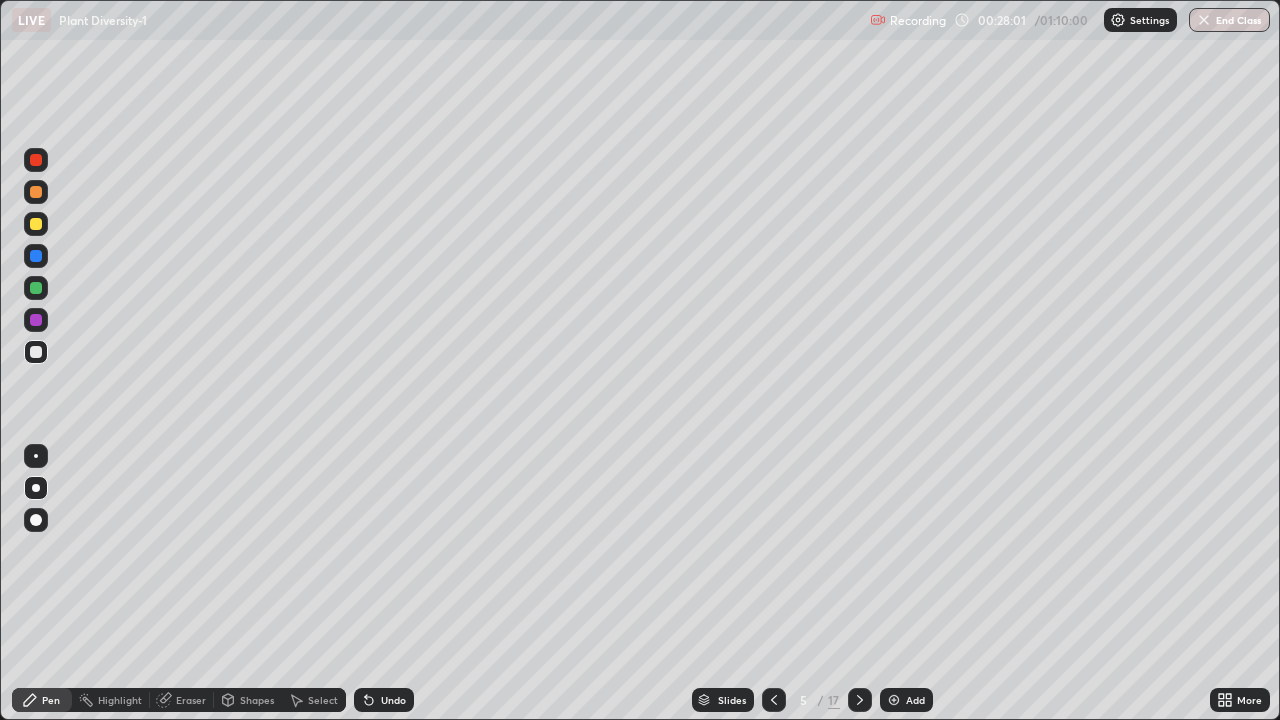 click 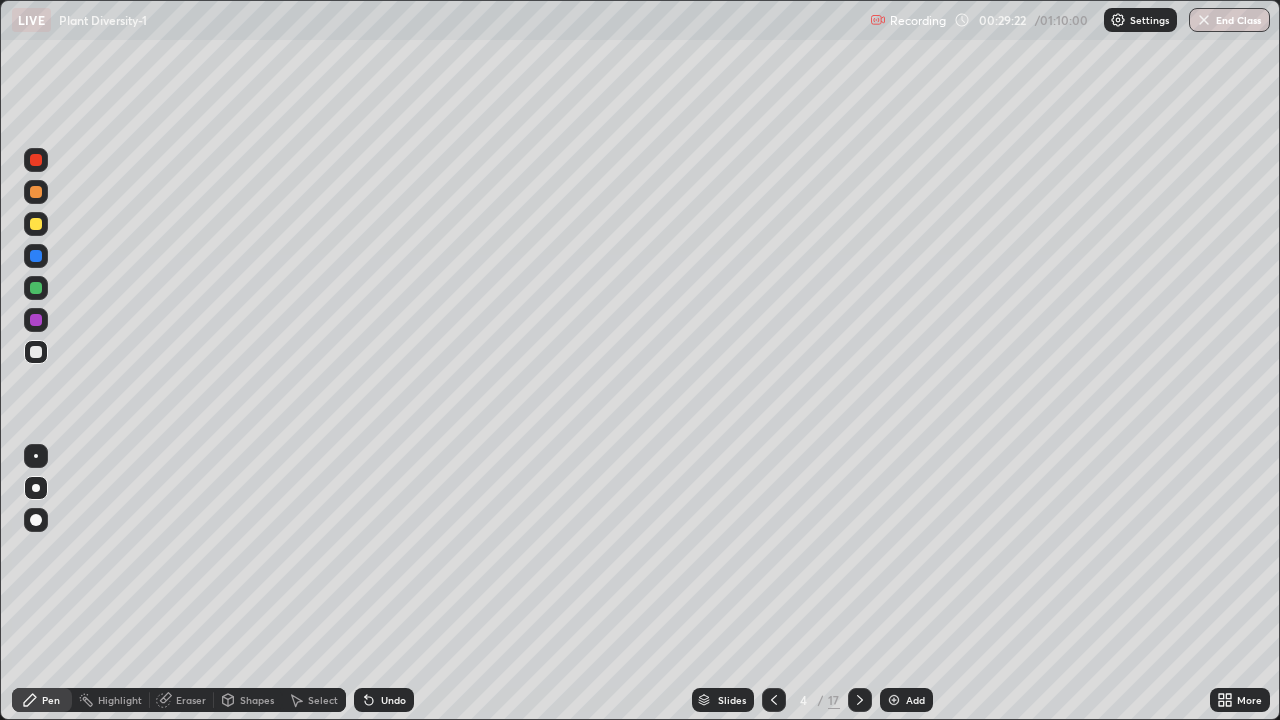 click 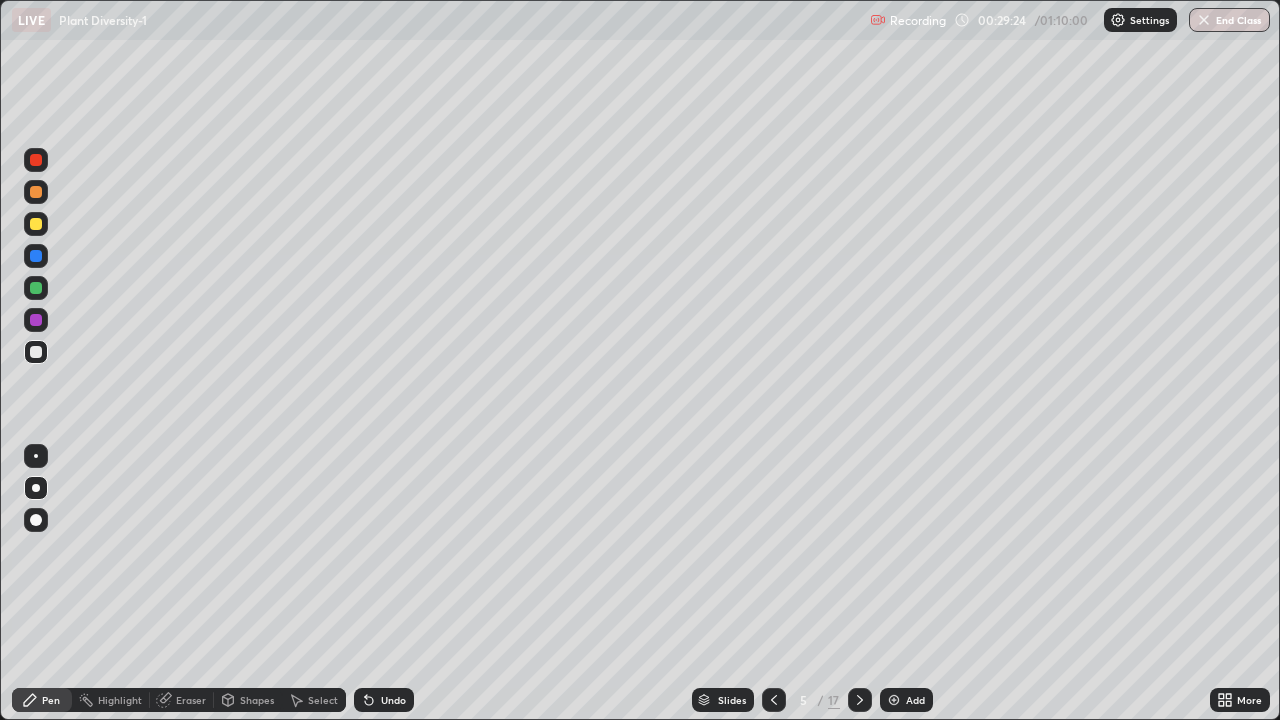 click 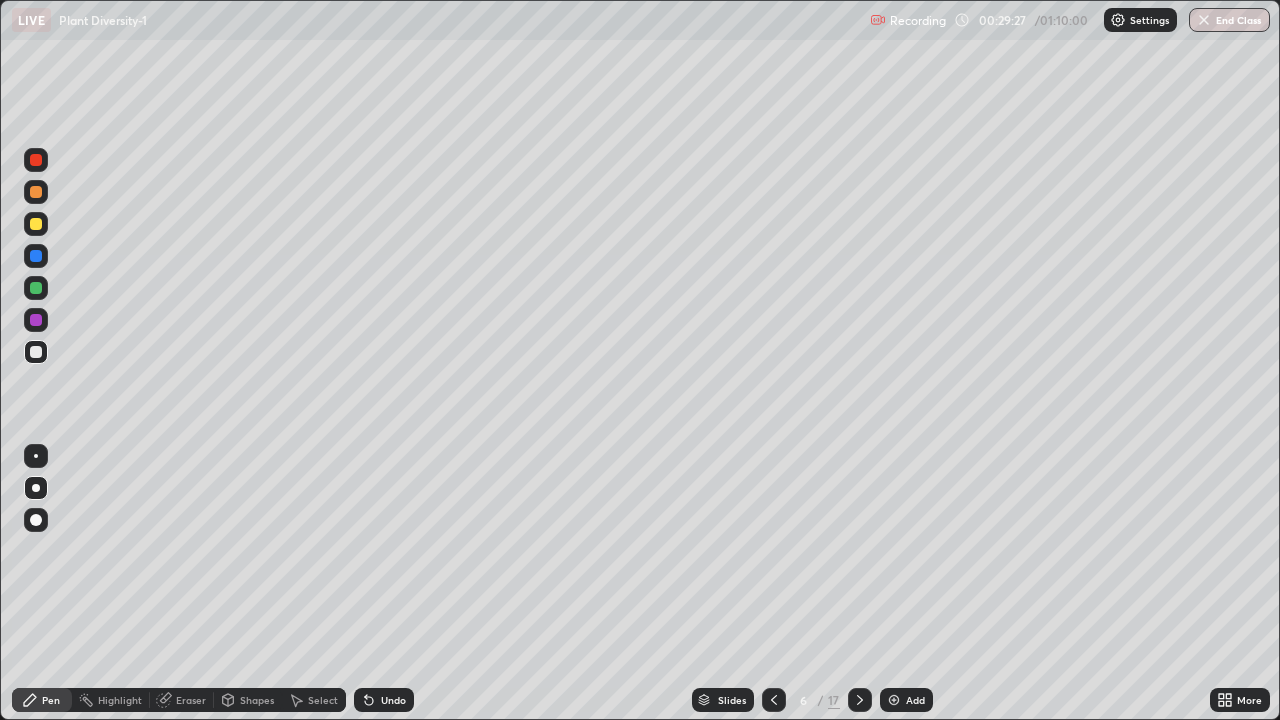 click at bounding box center [36, 352] 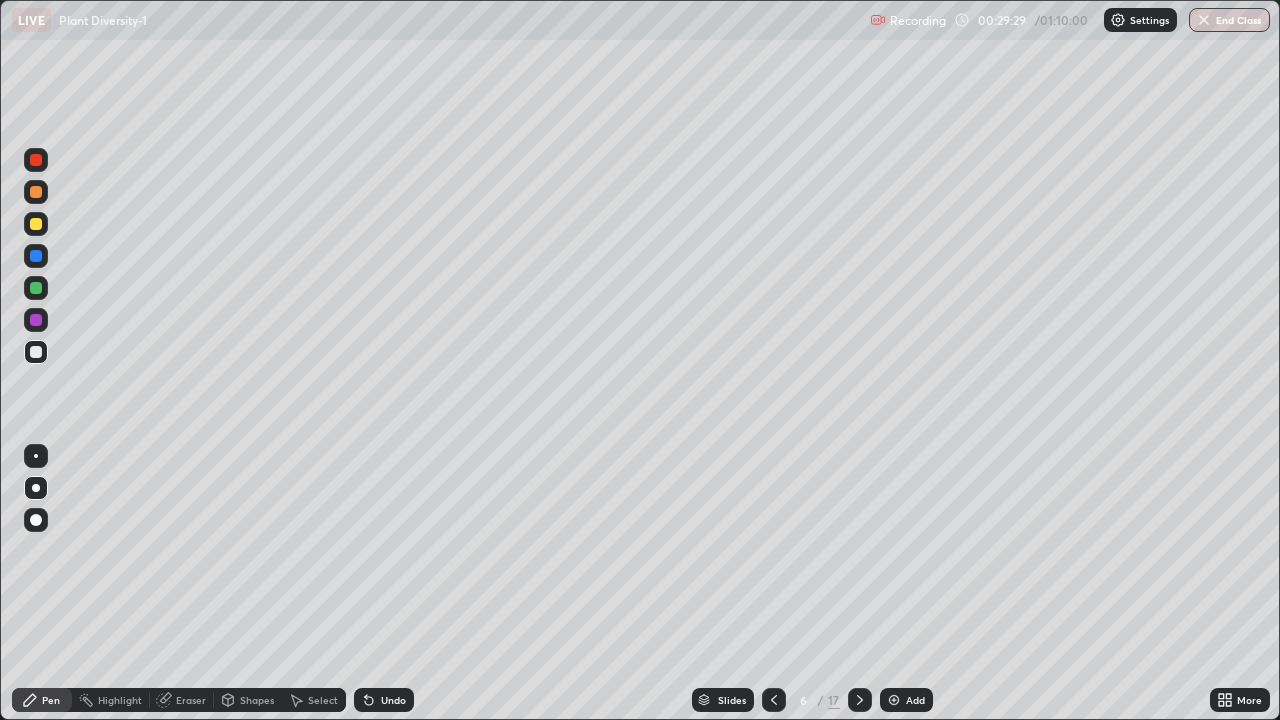 click at bounding box center (36, 352) 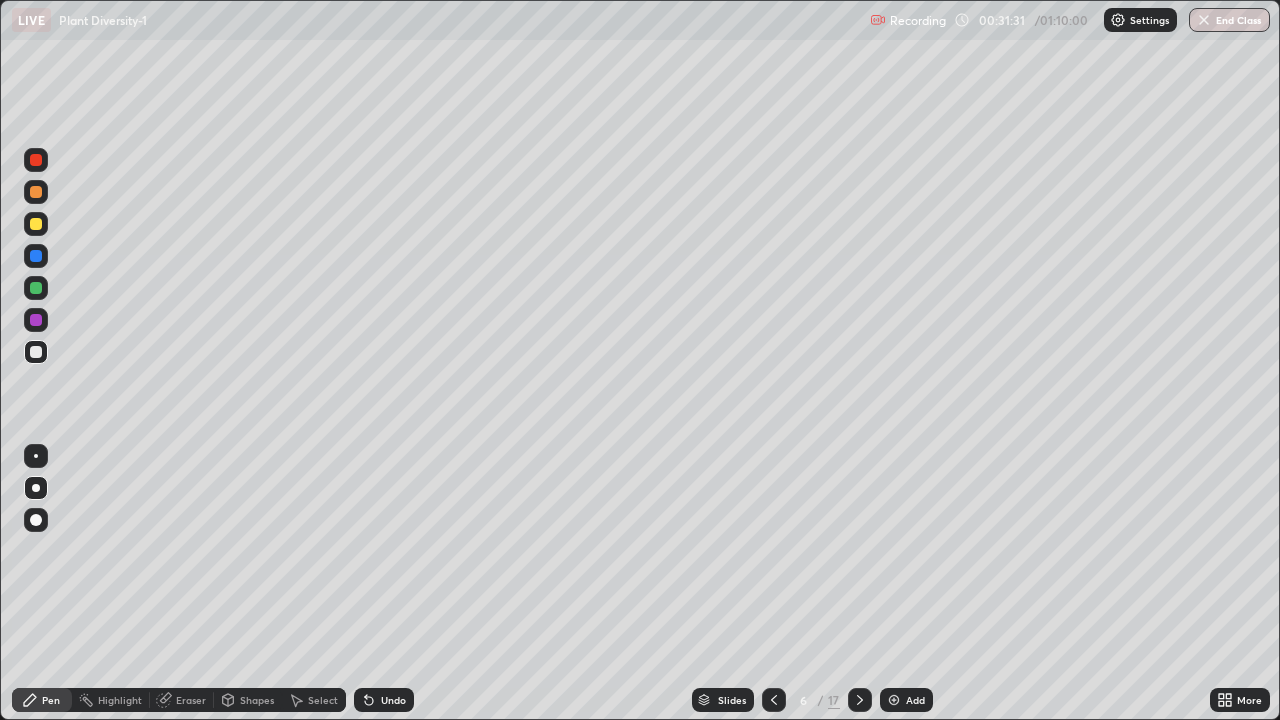 click at bounding box center (36, 224) 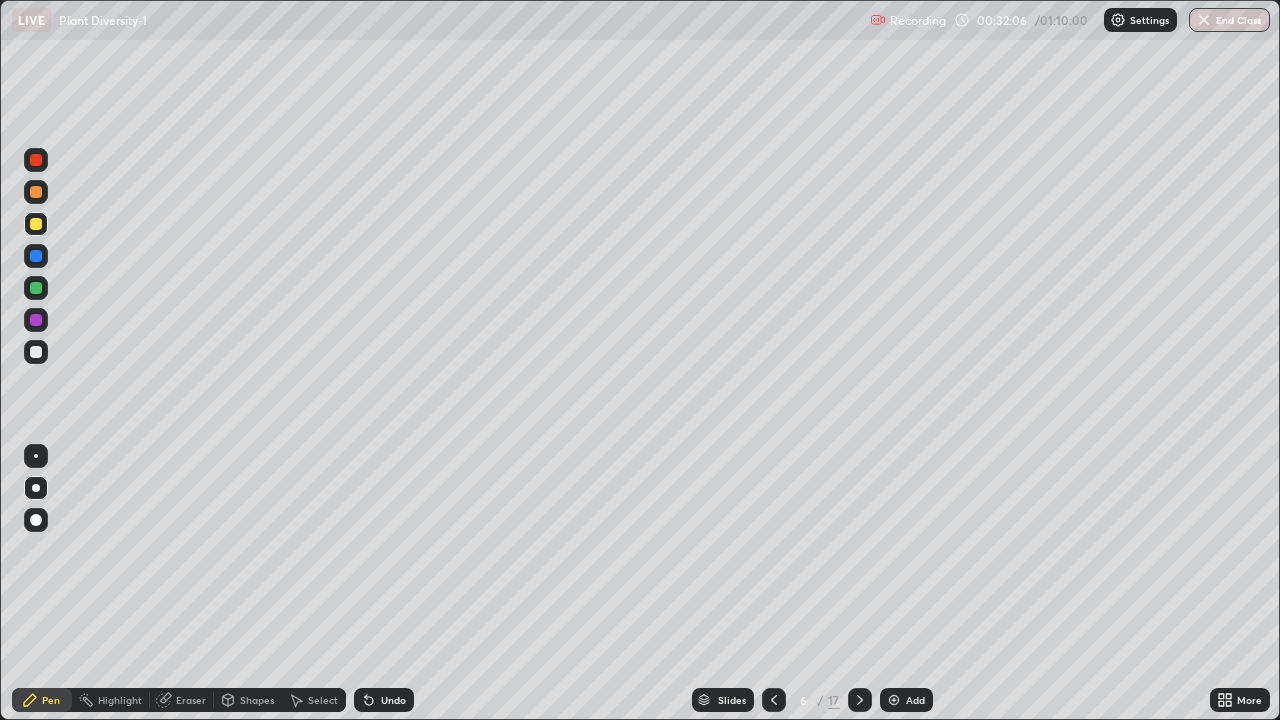 click at bounding box center (36, 352) 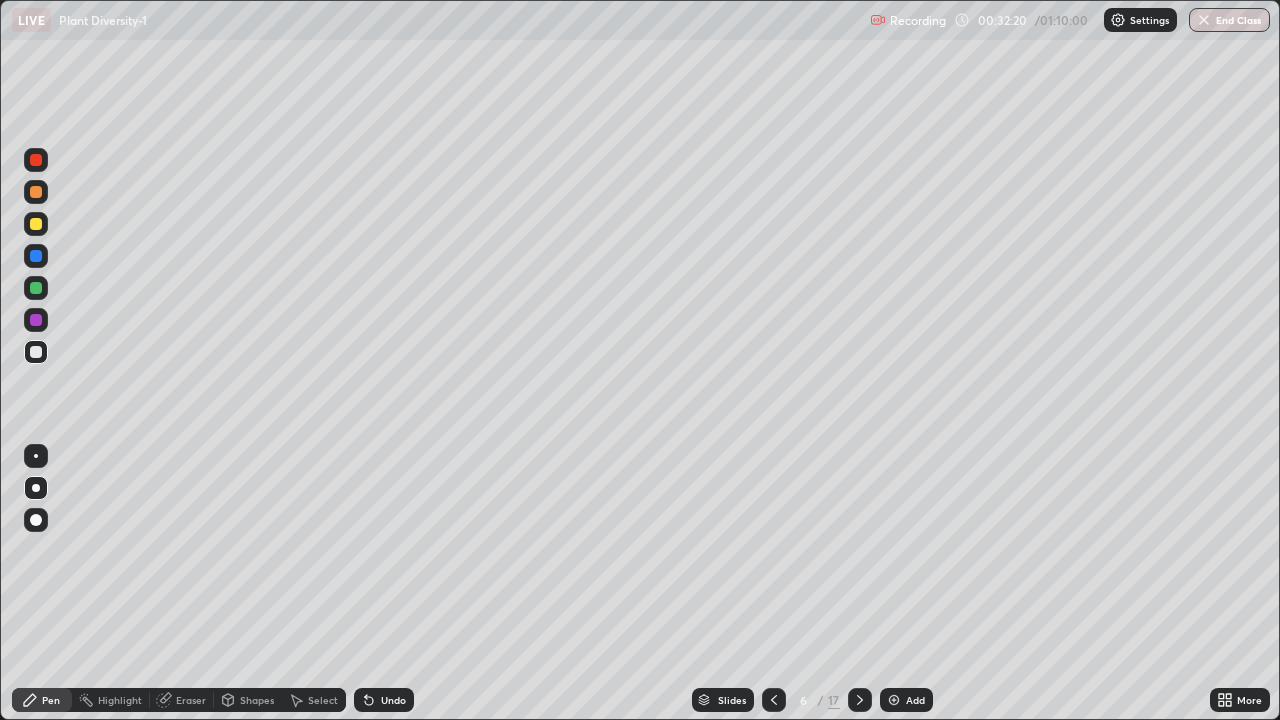 click at bounding box center (36, 224) 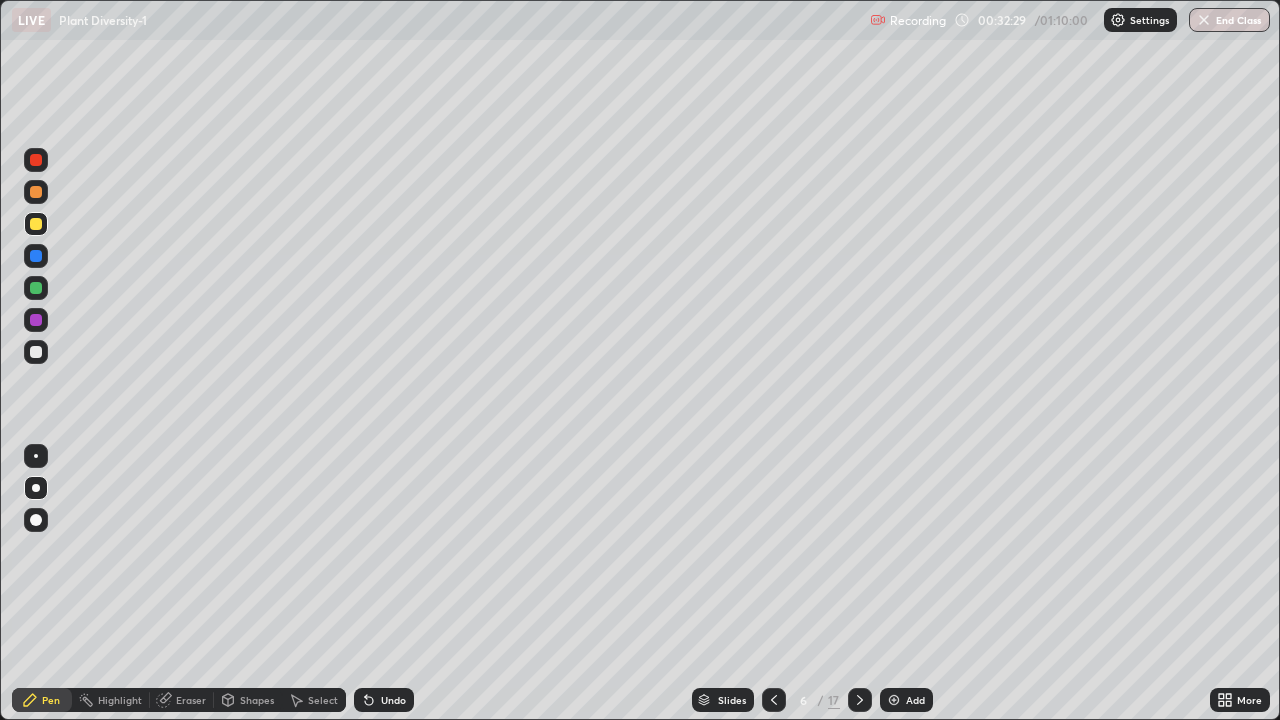 click at bounding box center [36, 352] 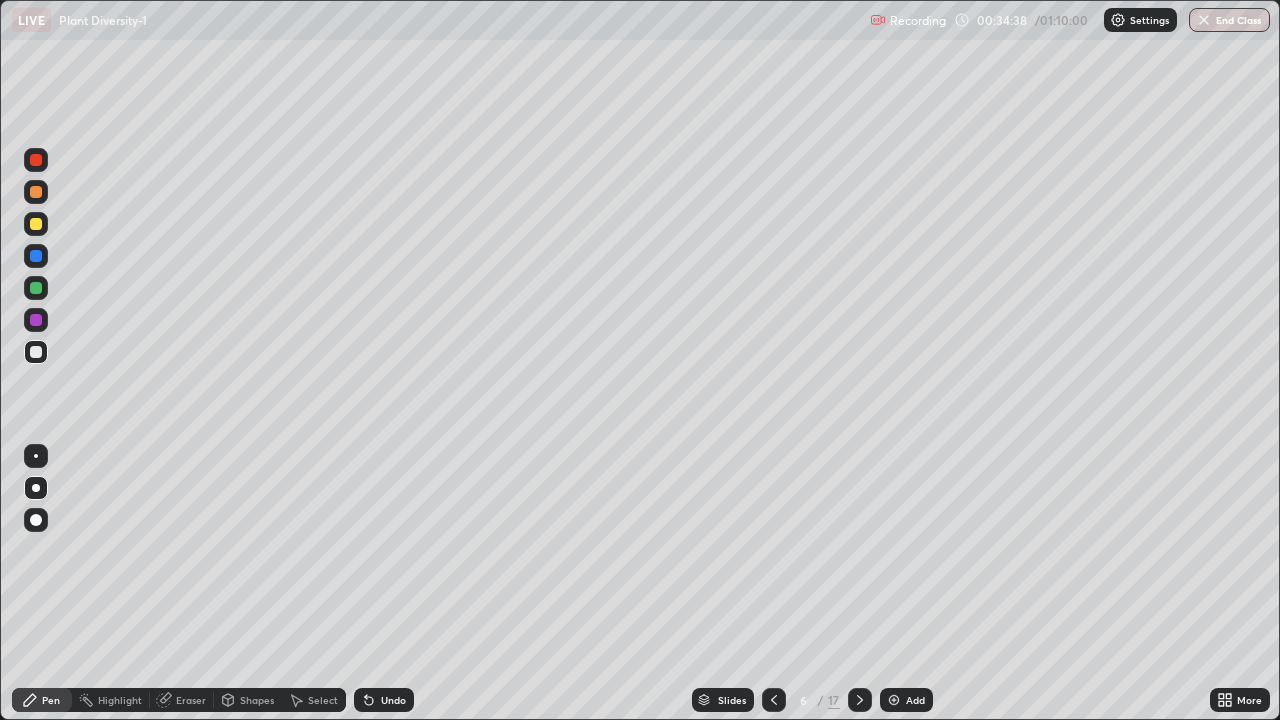 click 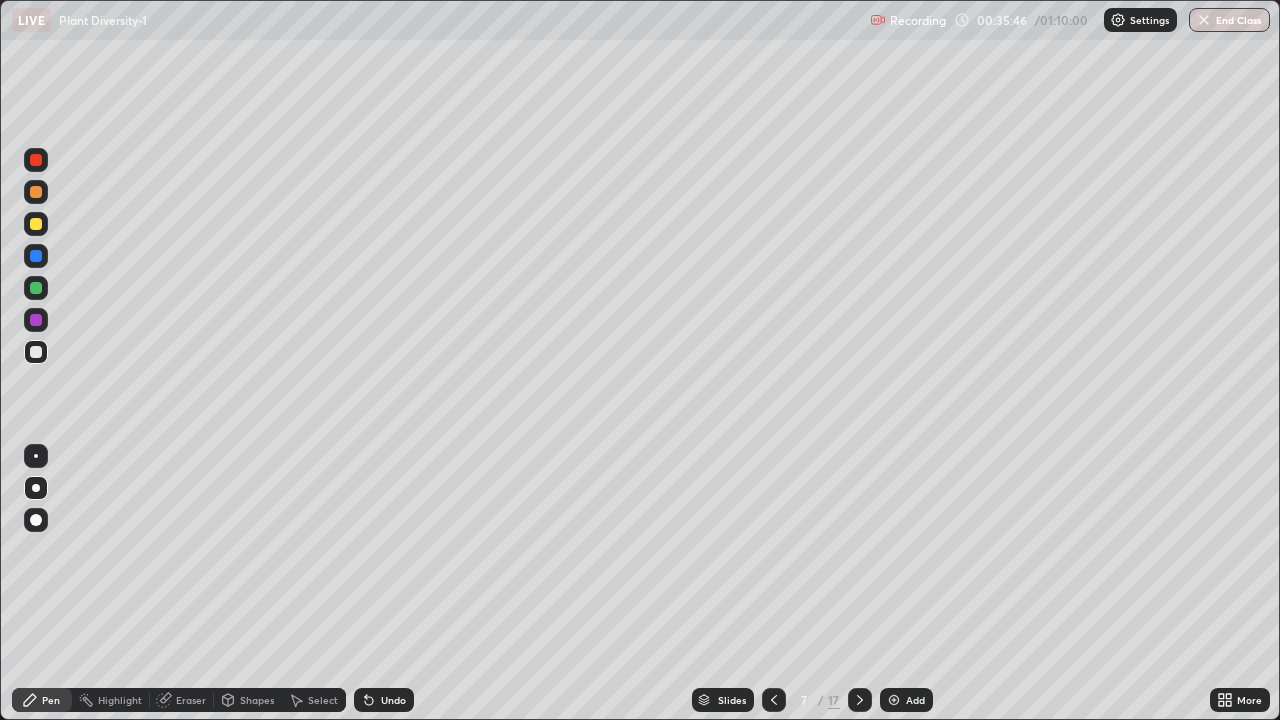 click at bounding box center [36, 352] 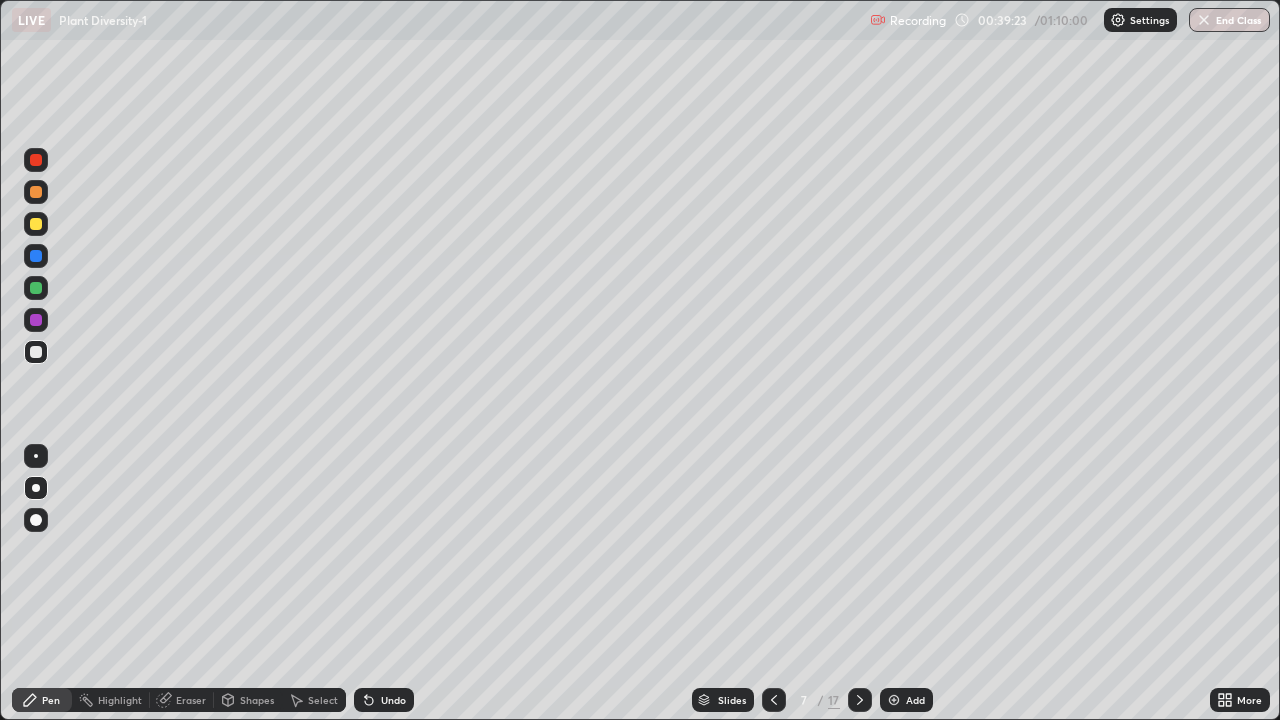 click on "Eraser" at bounding box center (191, 700) 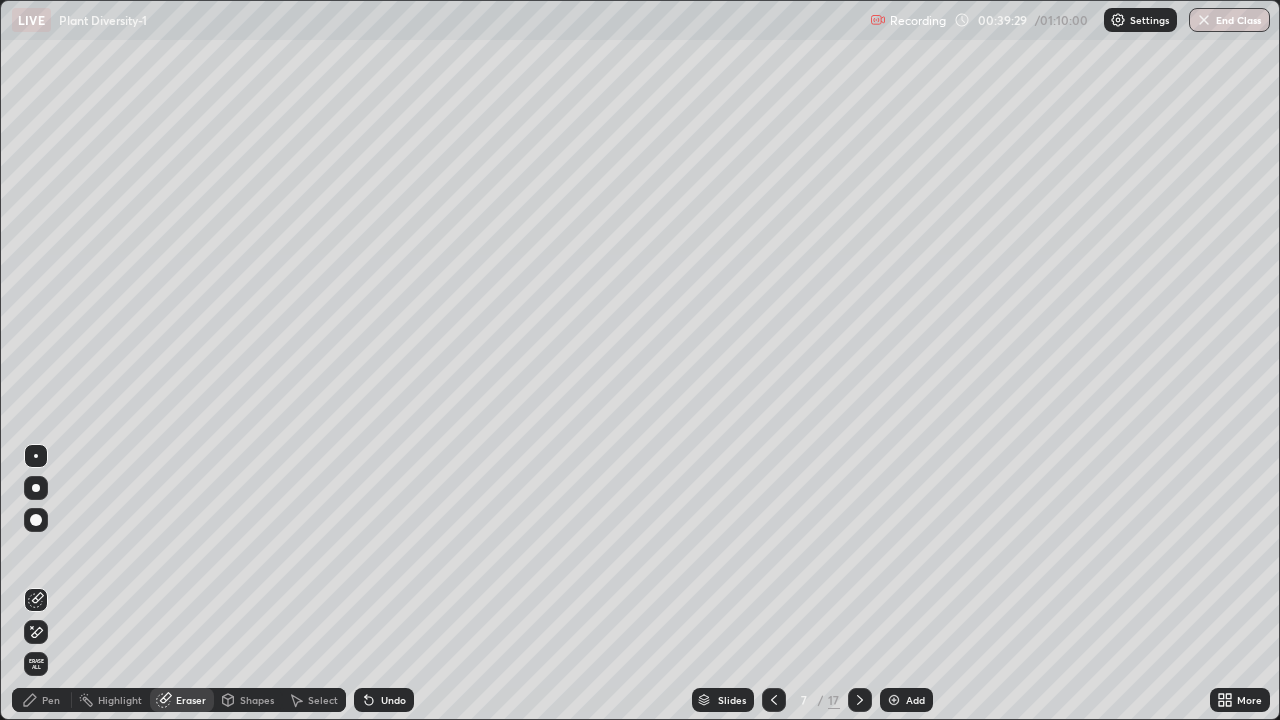 click on "Pen" at bounding box center [51, 700] 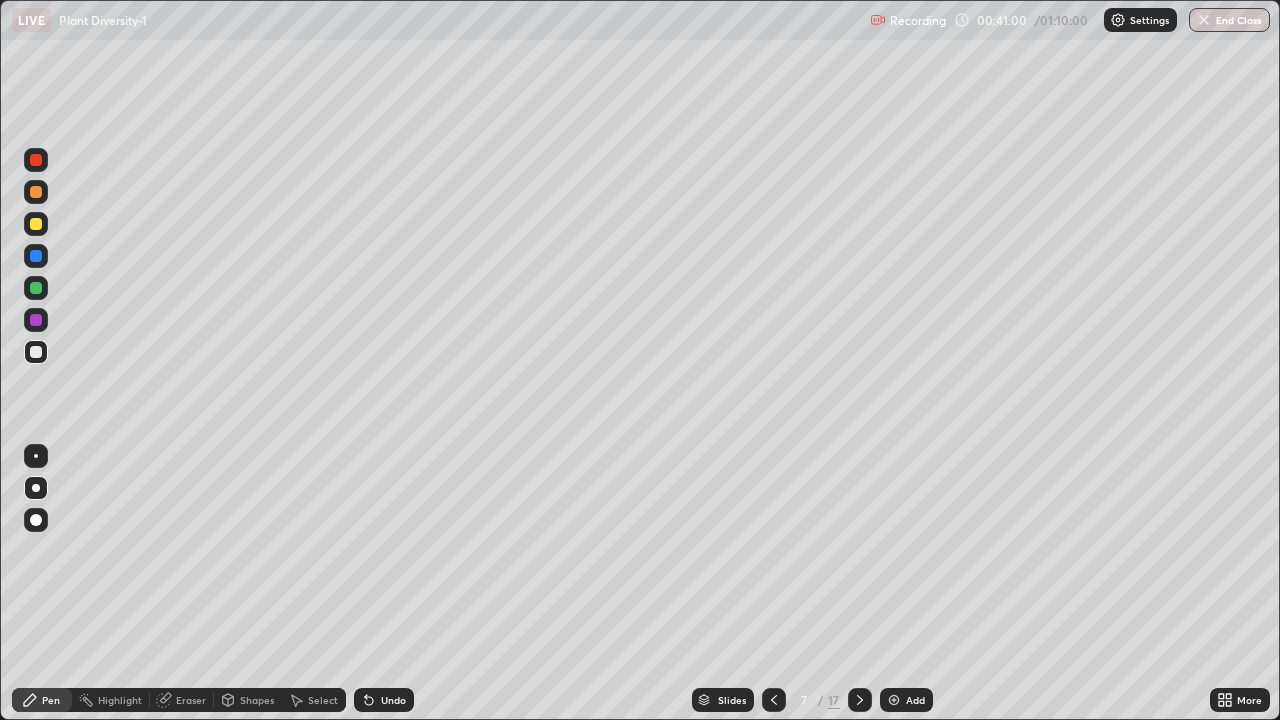 click at bounding box center [36, 224] 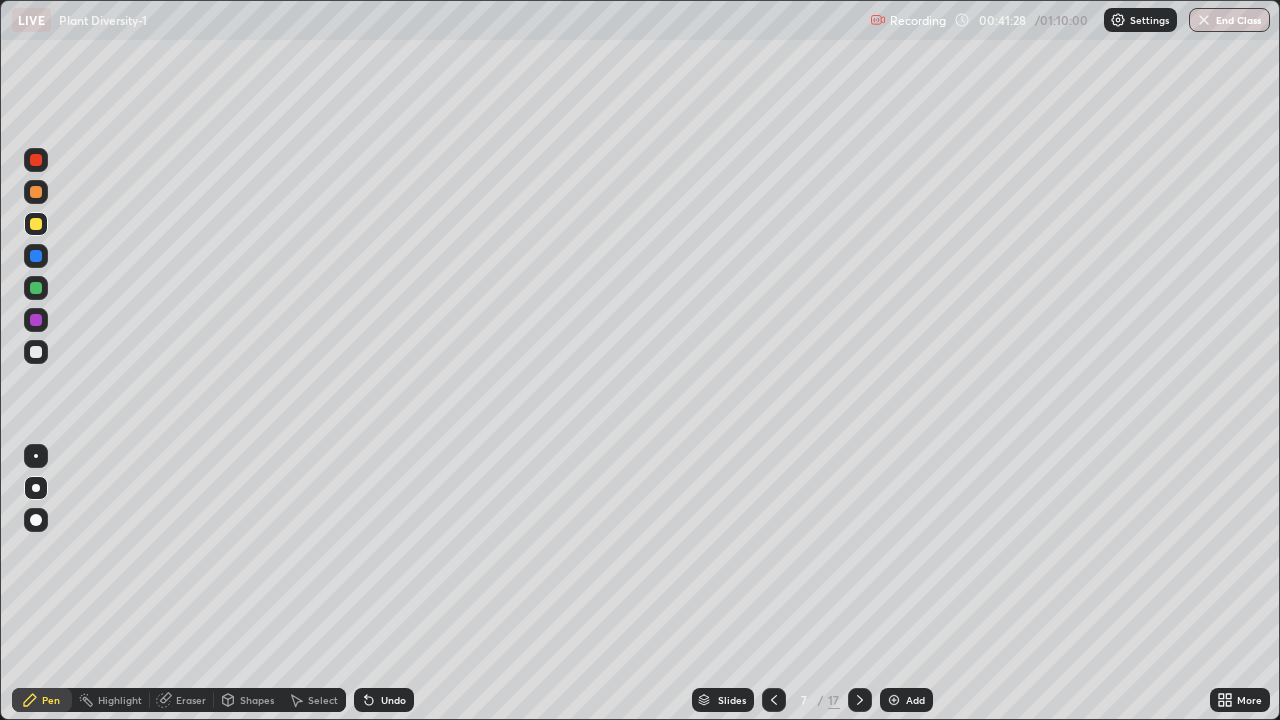 click on "Eraser" at bounding box center (191, 700) 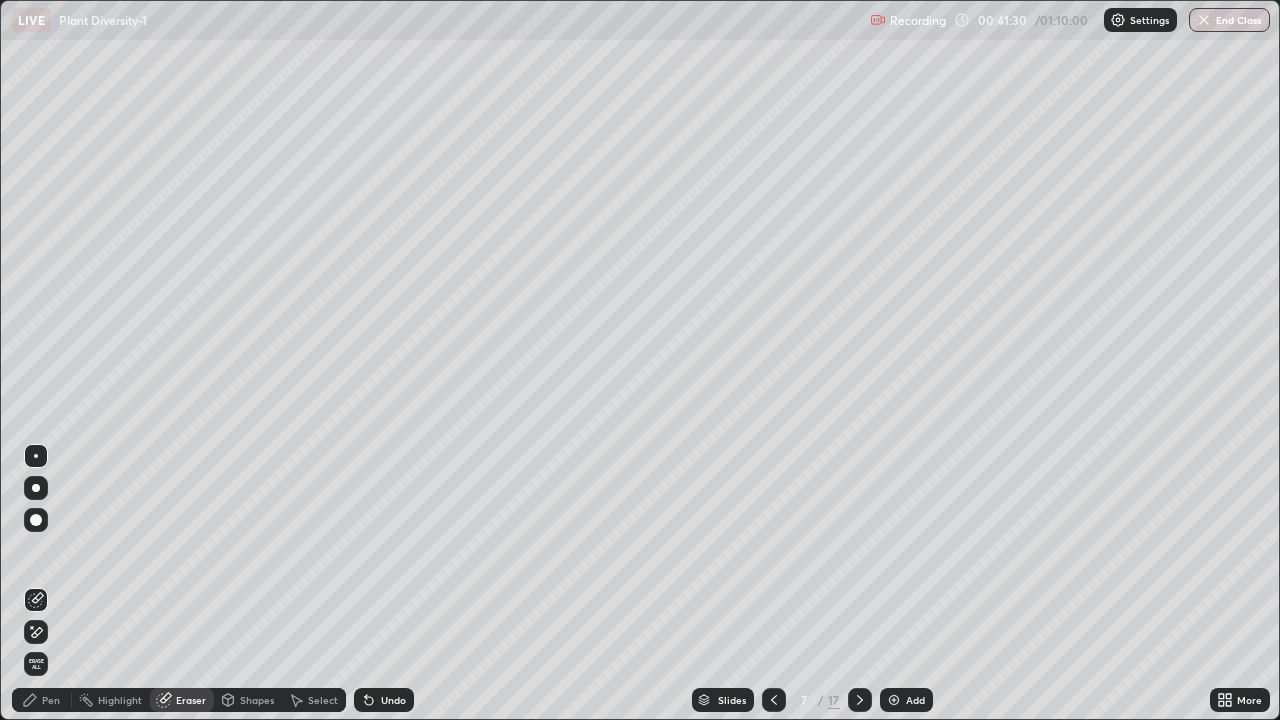 click 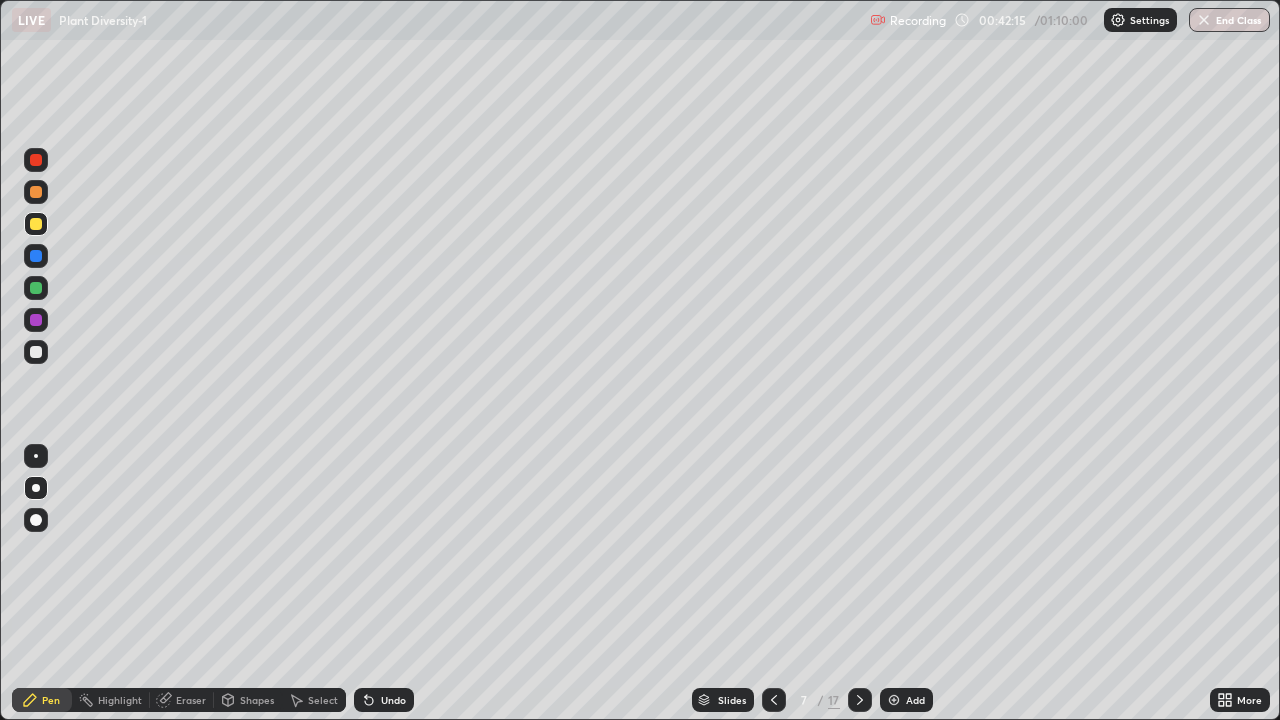 click at bounding box center (36, 352) 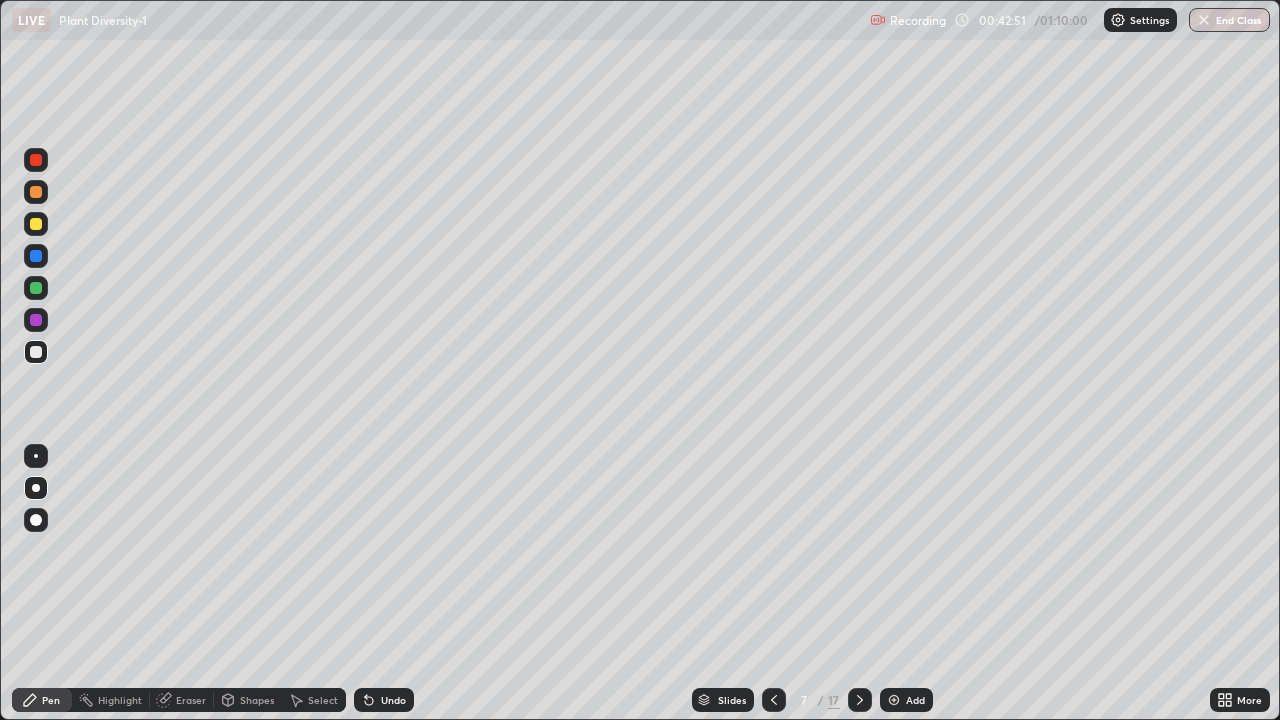 click at bounding box center [36, 256] 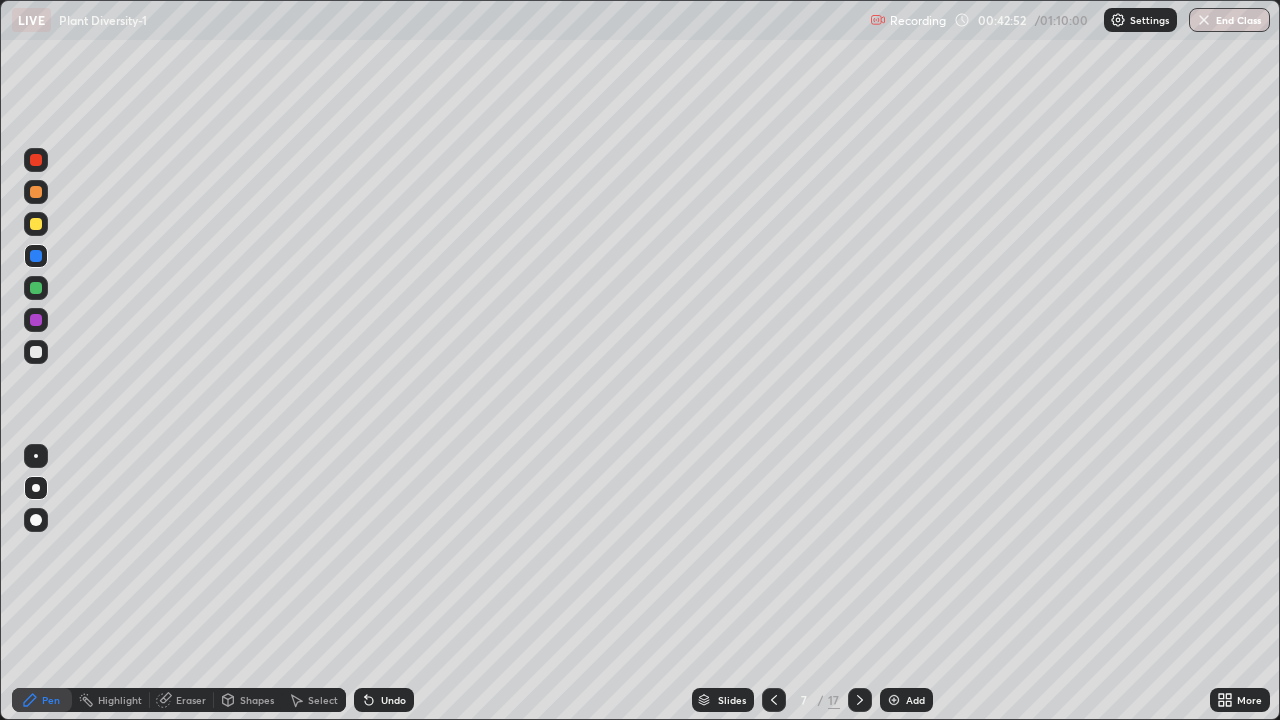 click at bounding box center [36, 224] 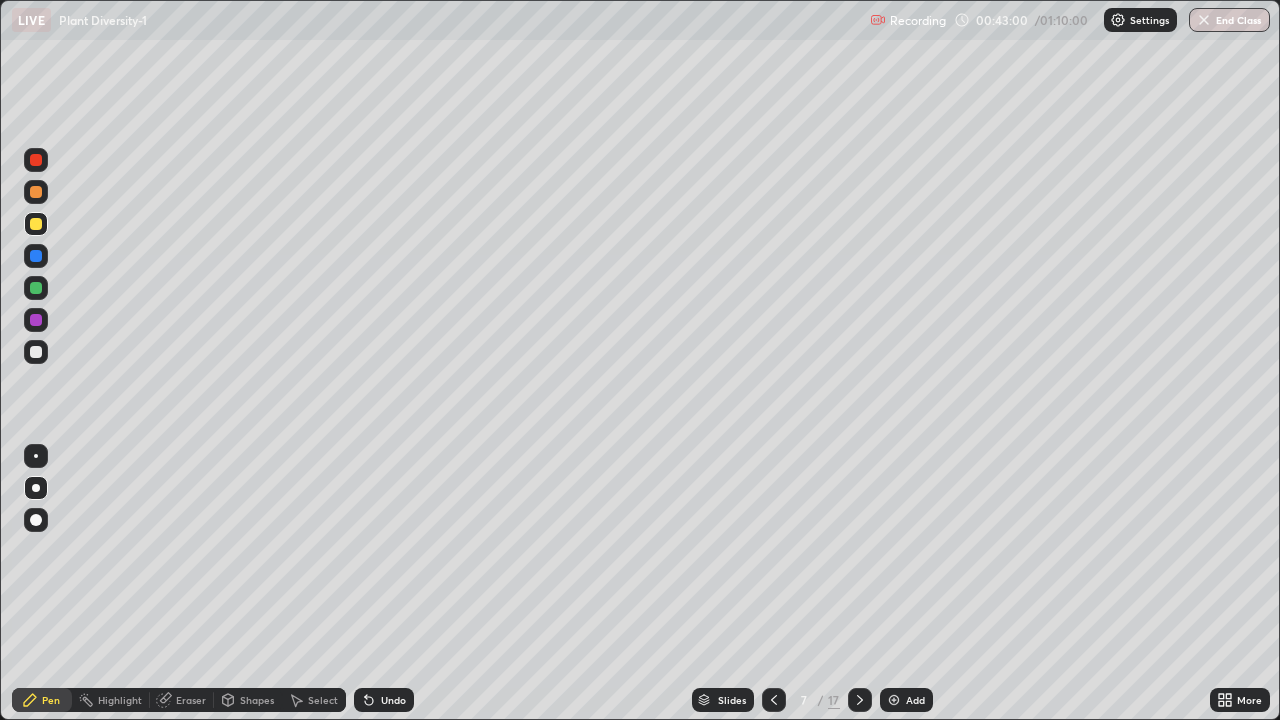click at bounding box center [36, 352] 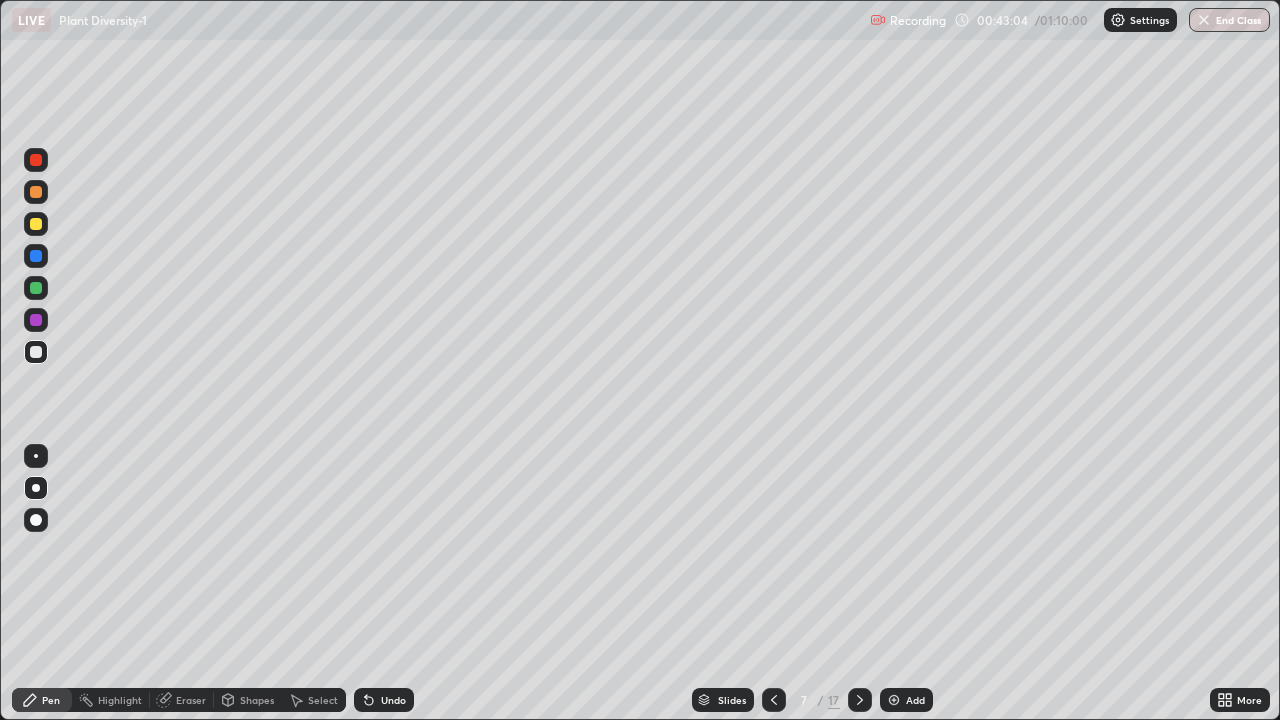 click on "Eraser" at bounding box center (191, 700) 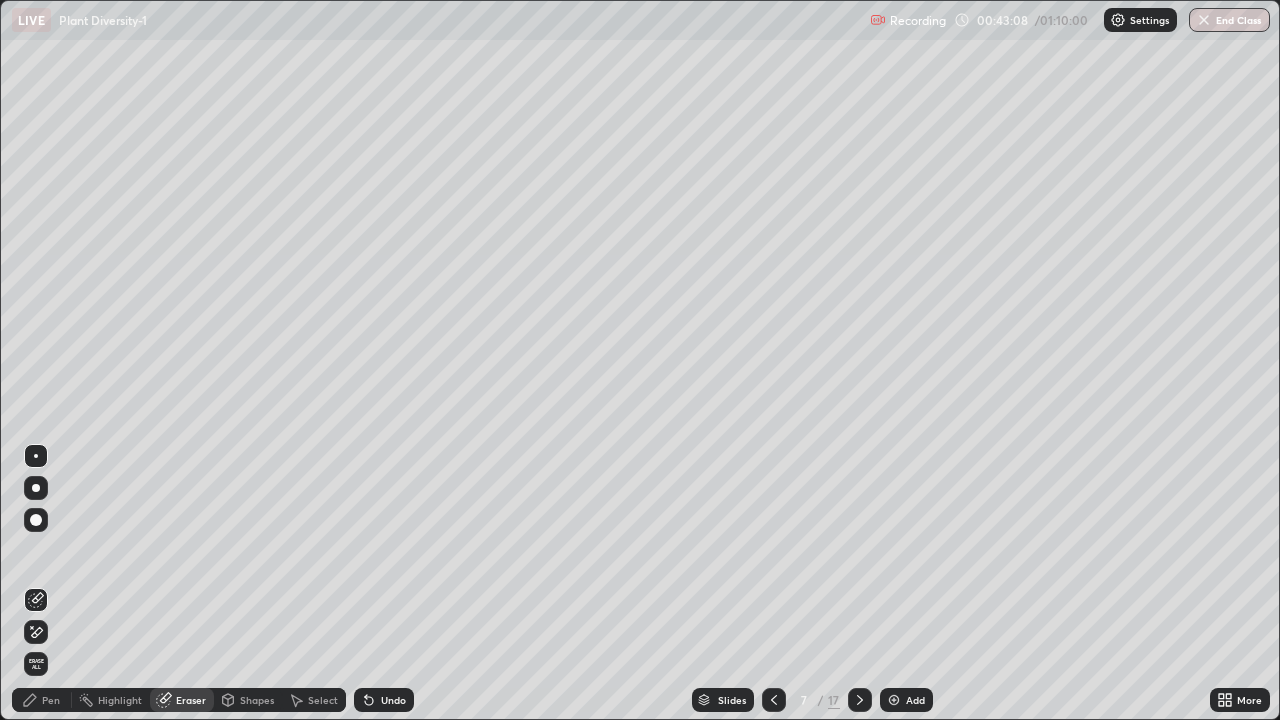 click on "Pen" at bounding box center (51, 700) 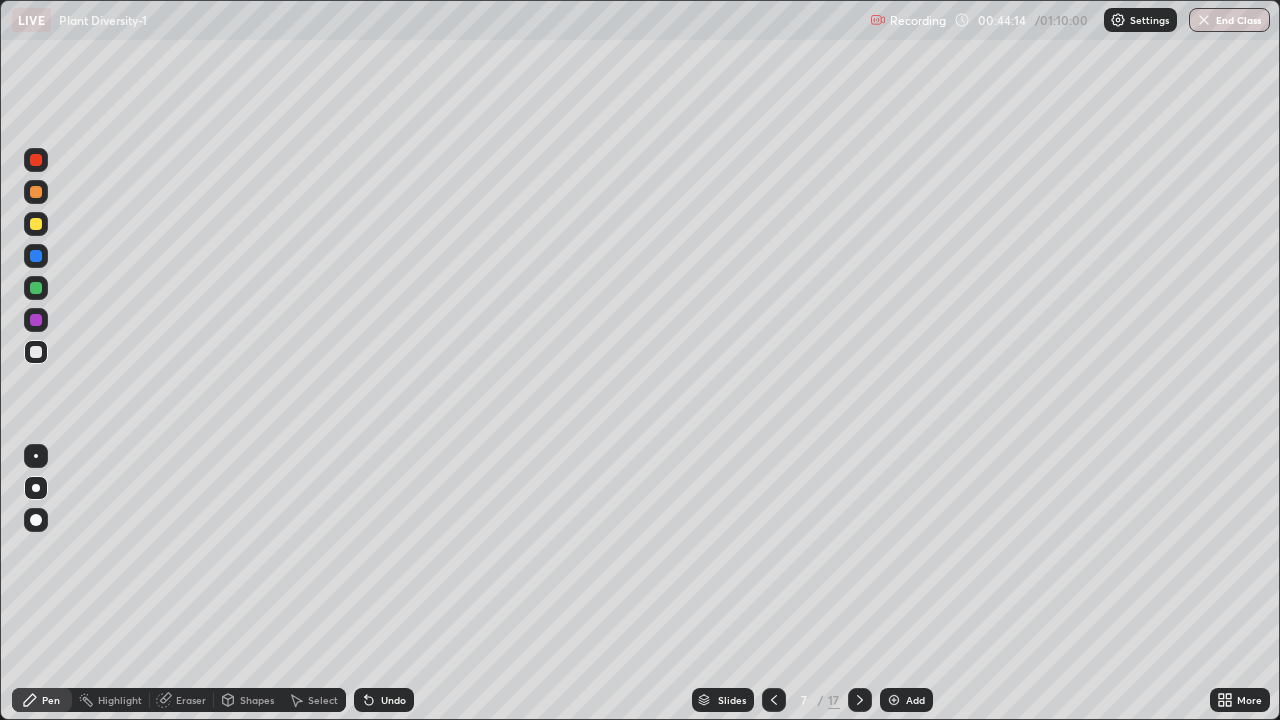 click at bounding box center [36, 352] 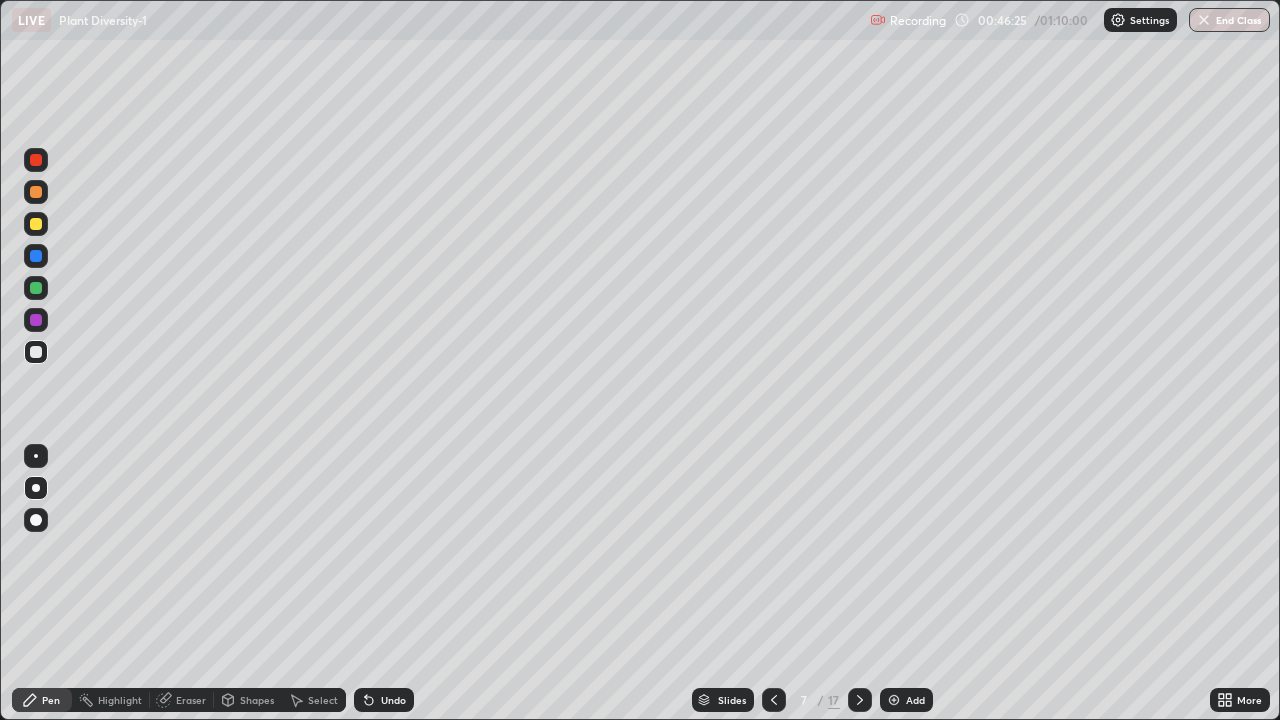 click 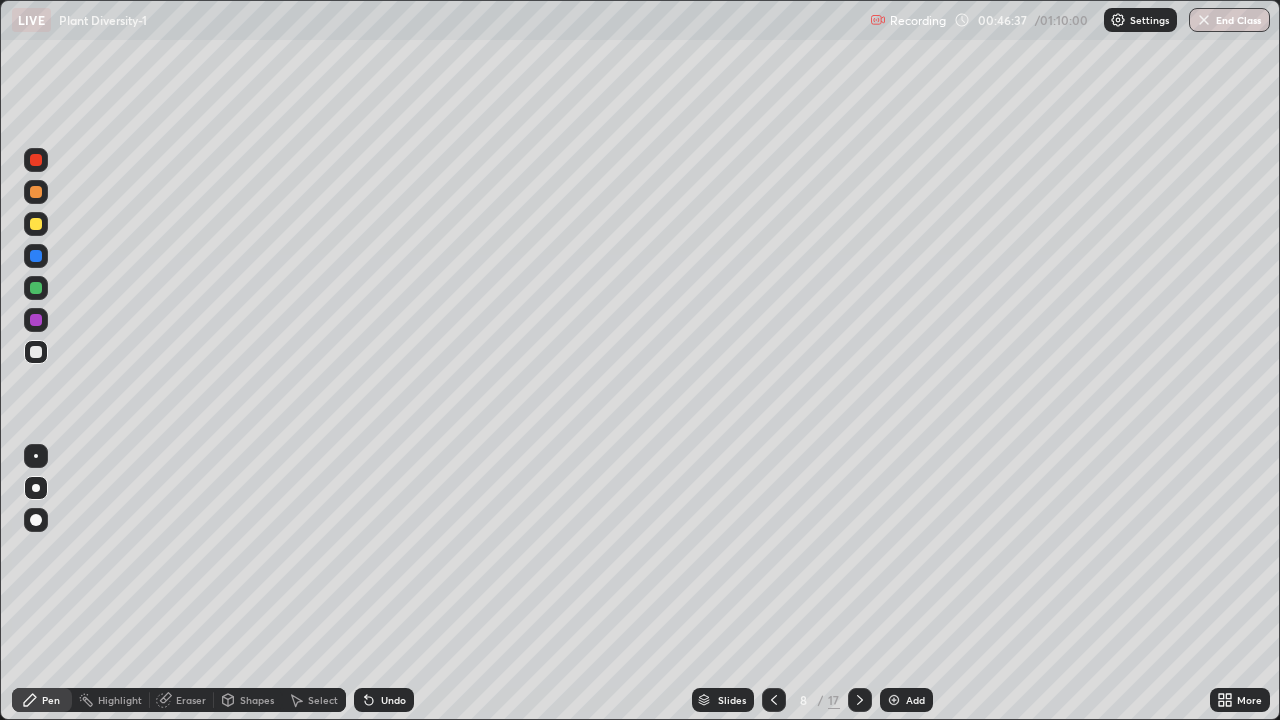 click on "Eraser" at bounding box center [191, 700] 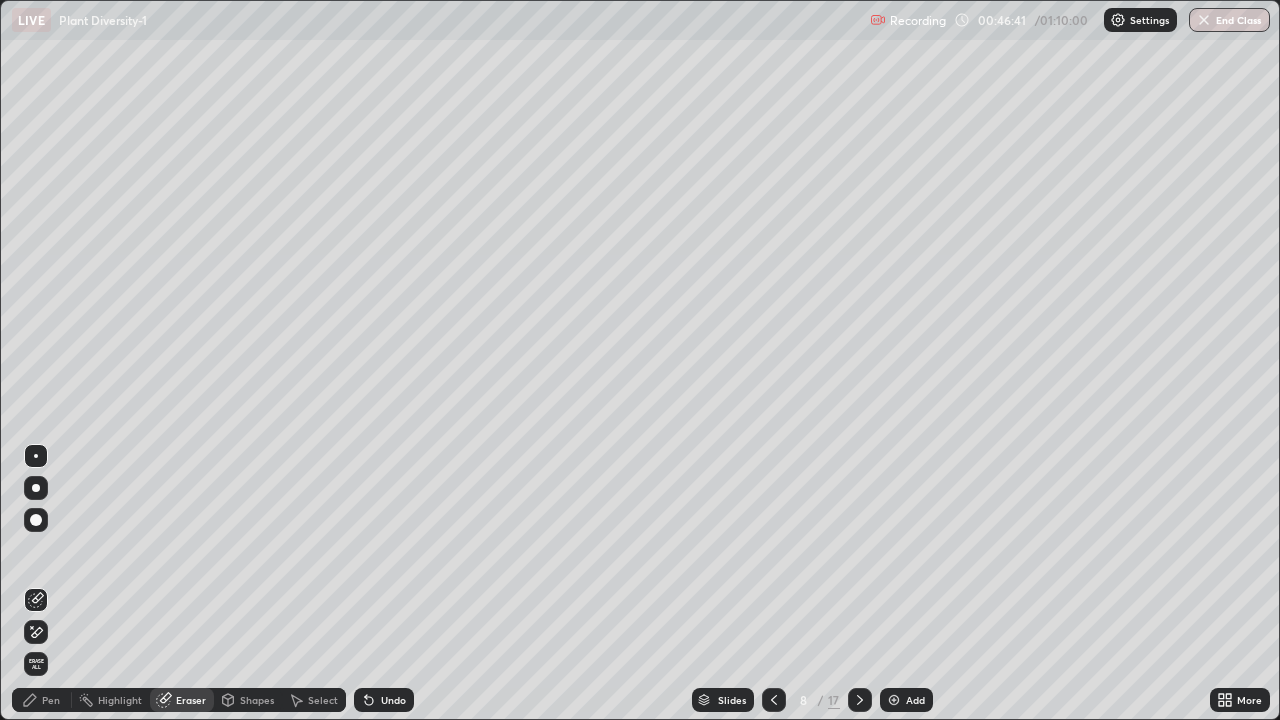 click on "Pen" at bounding box center [51, 700] 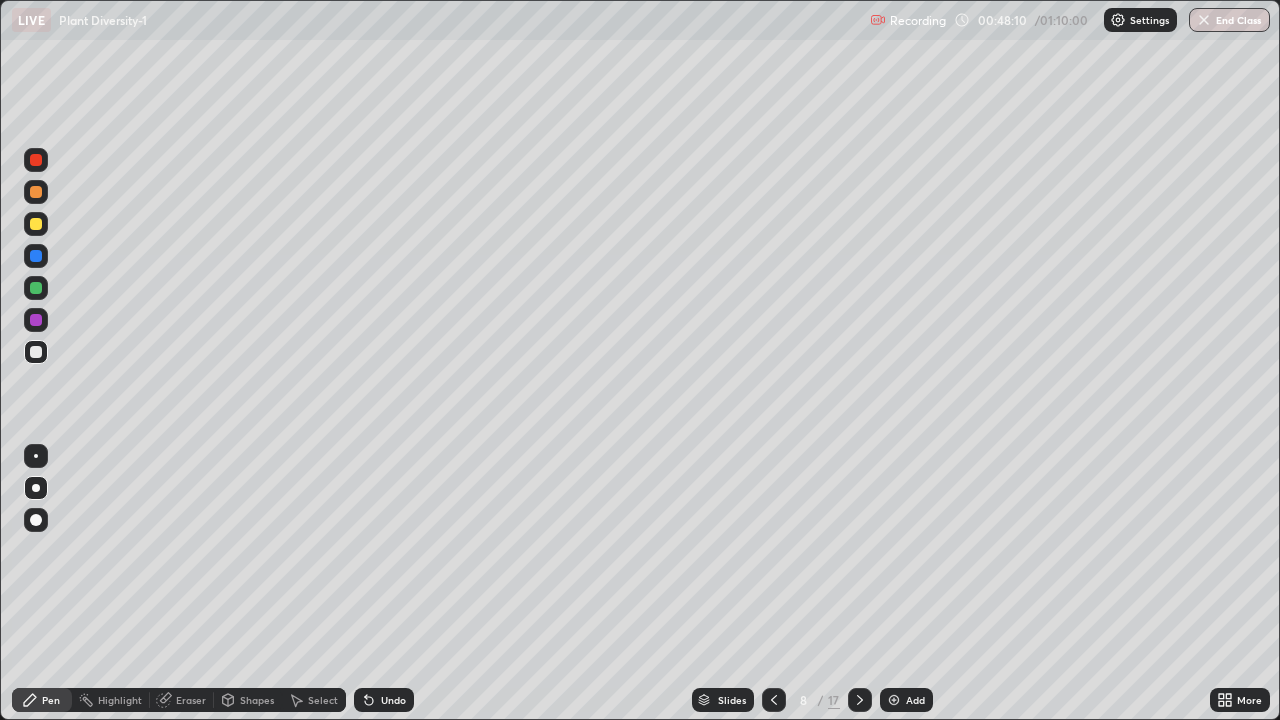 click at bounding box center [36, 224] 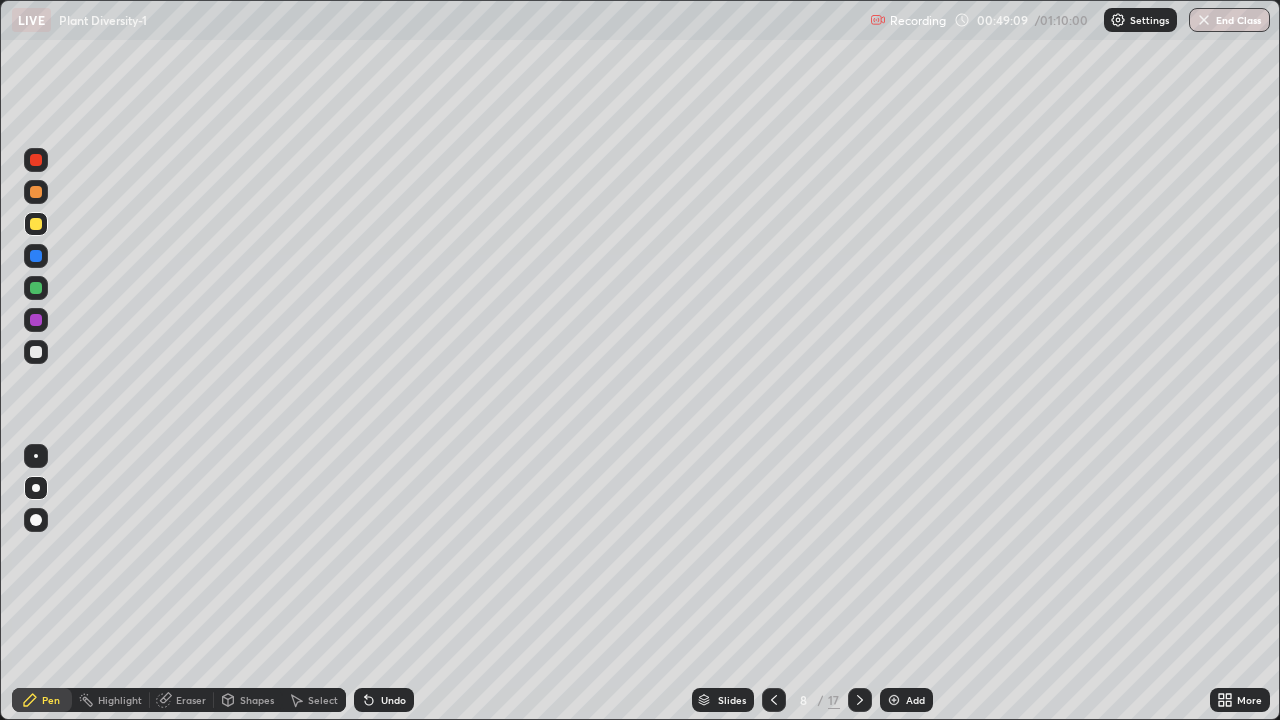 click 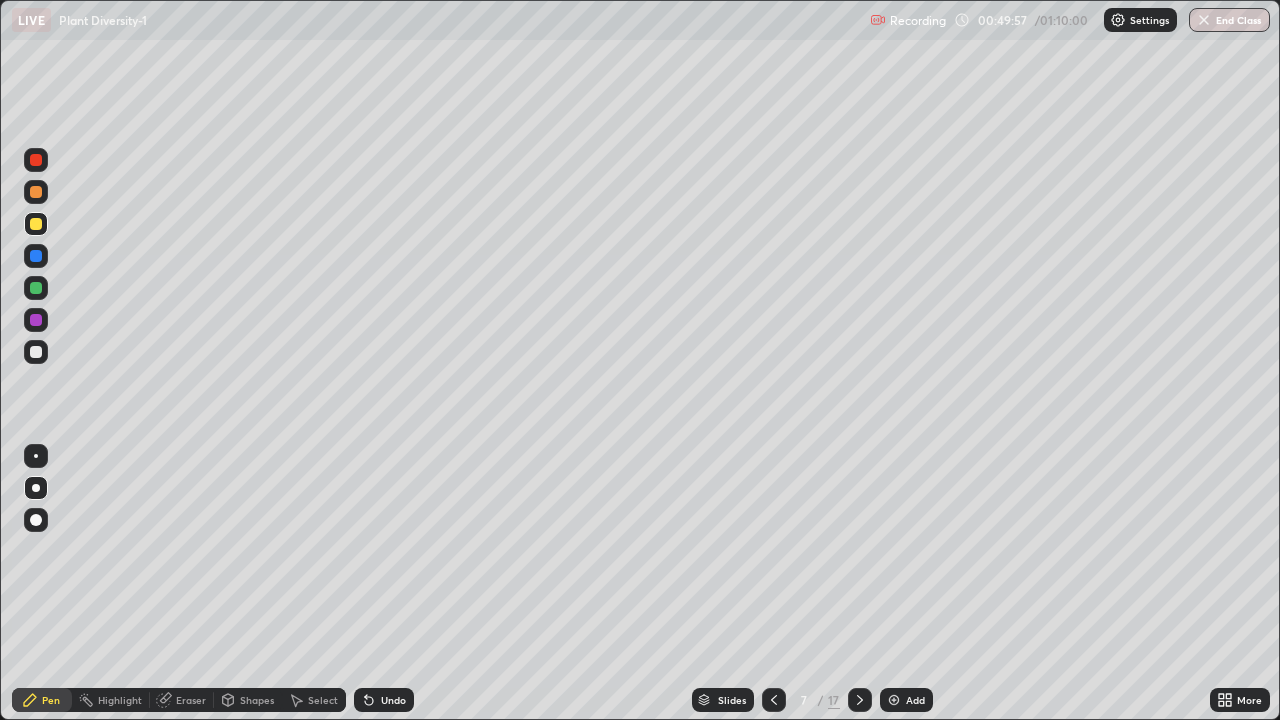 click 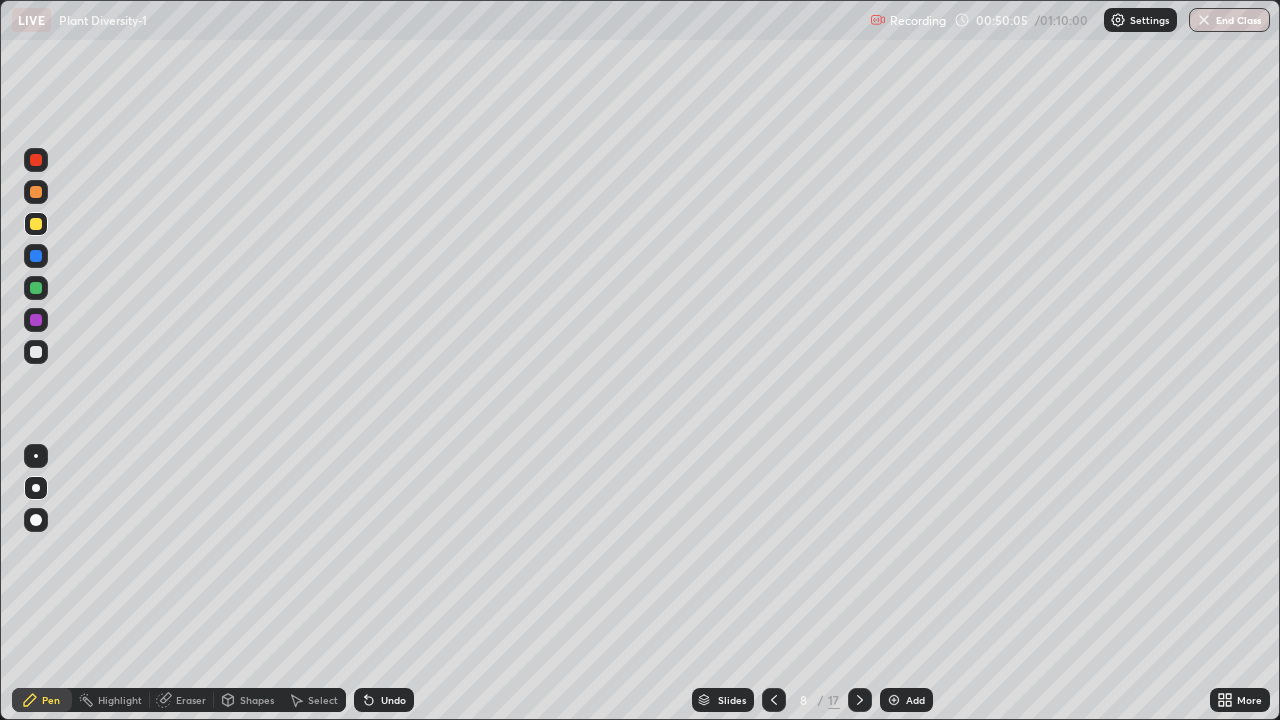 click 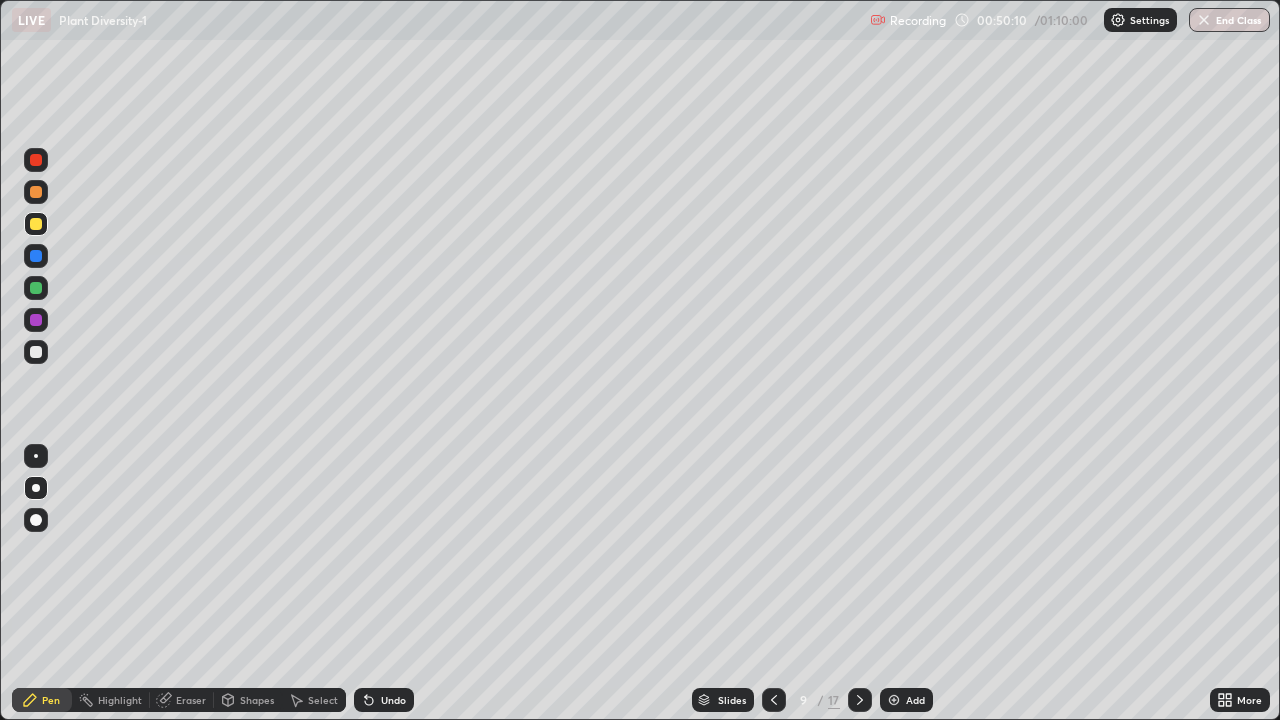 click at bounding box center [36, 352] 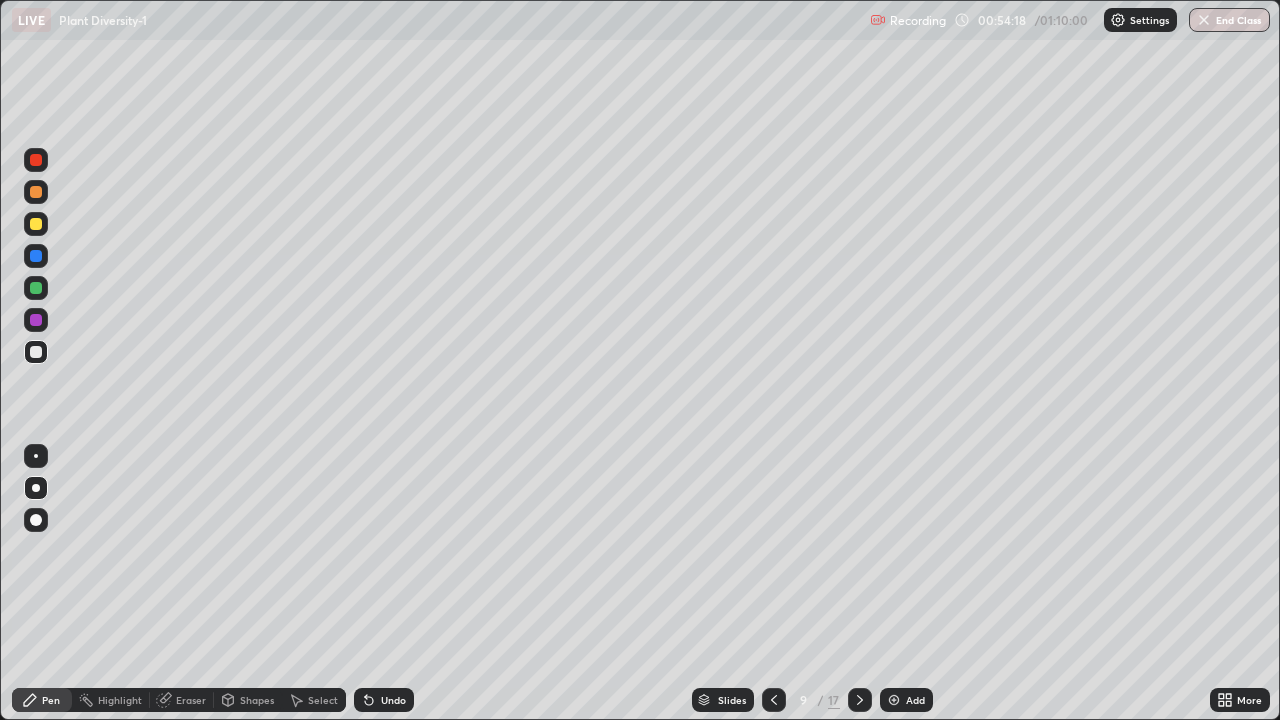 click on "Eraser" at bounding box center [191, 700] 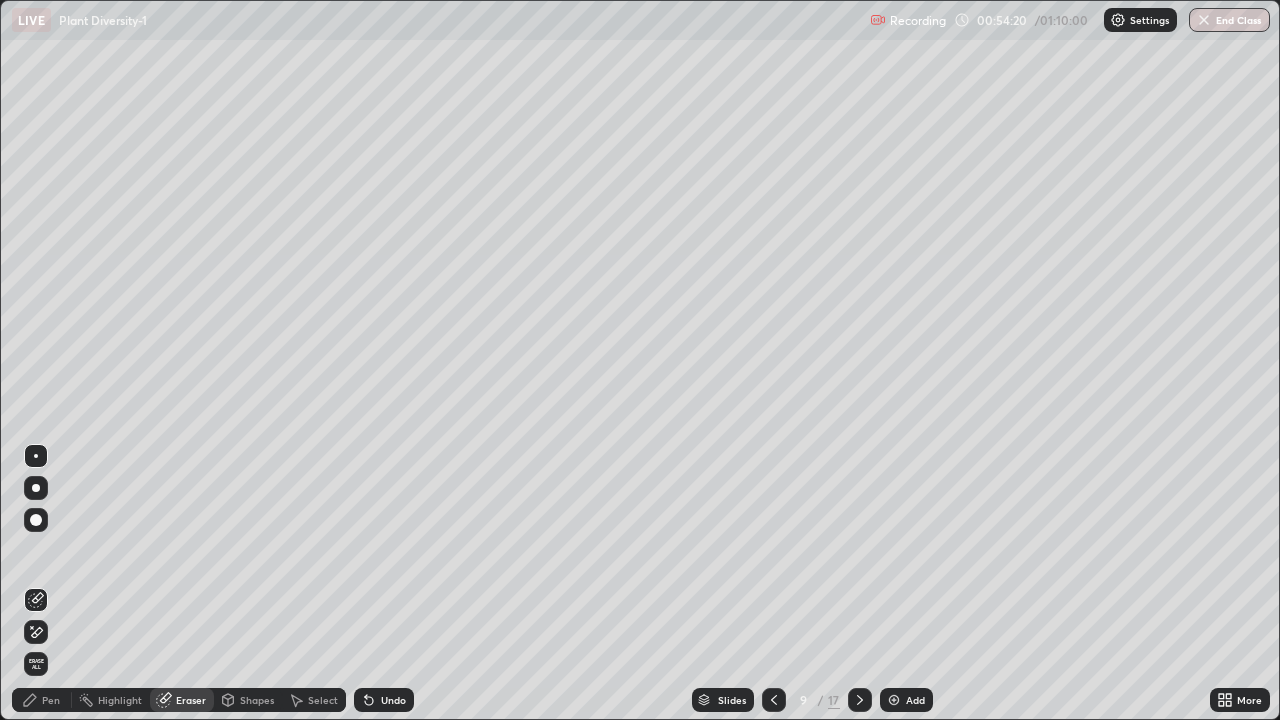 click on "Pen" at bounding box center [51, 700] 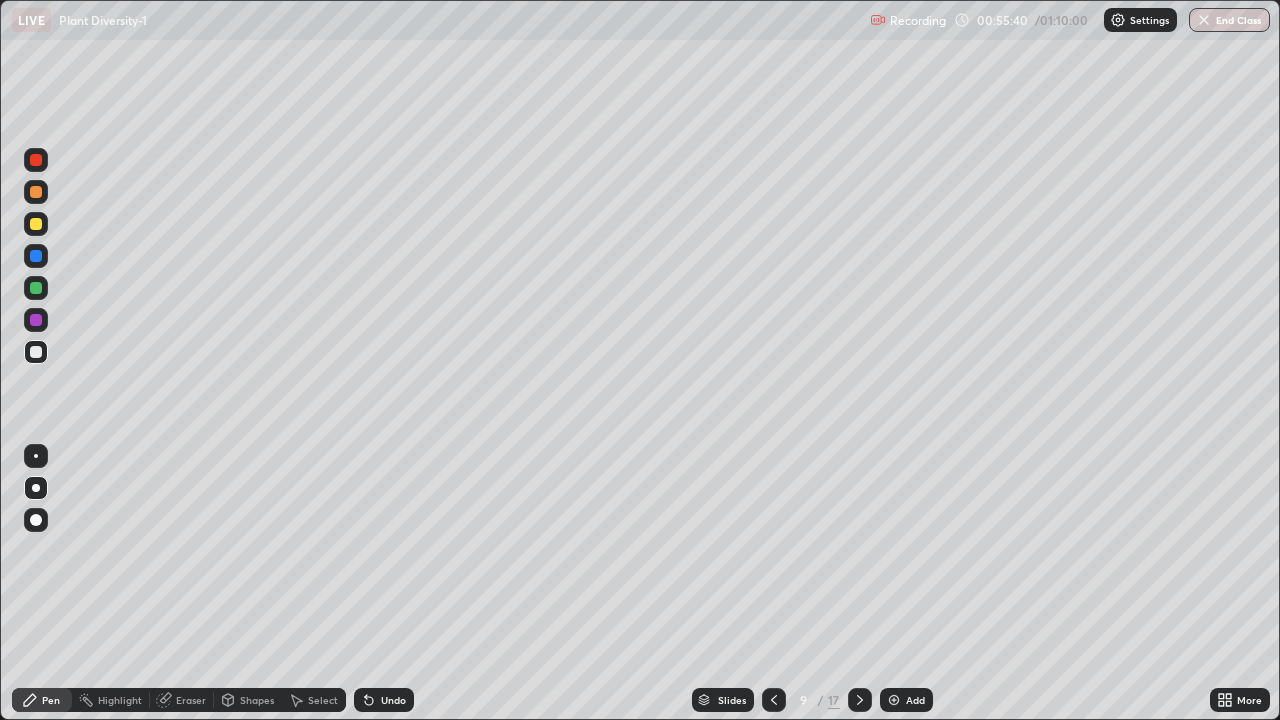 click 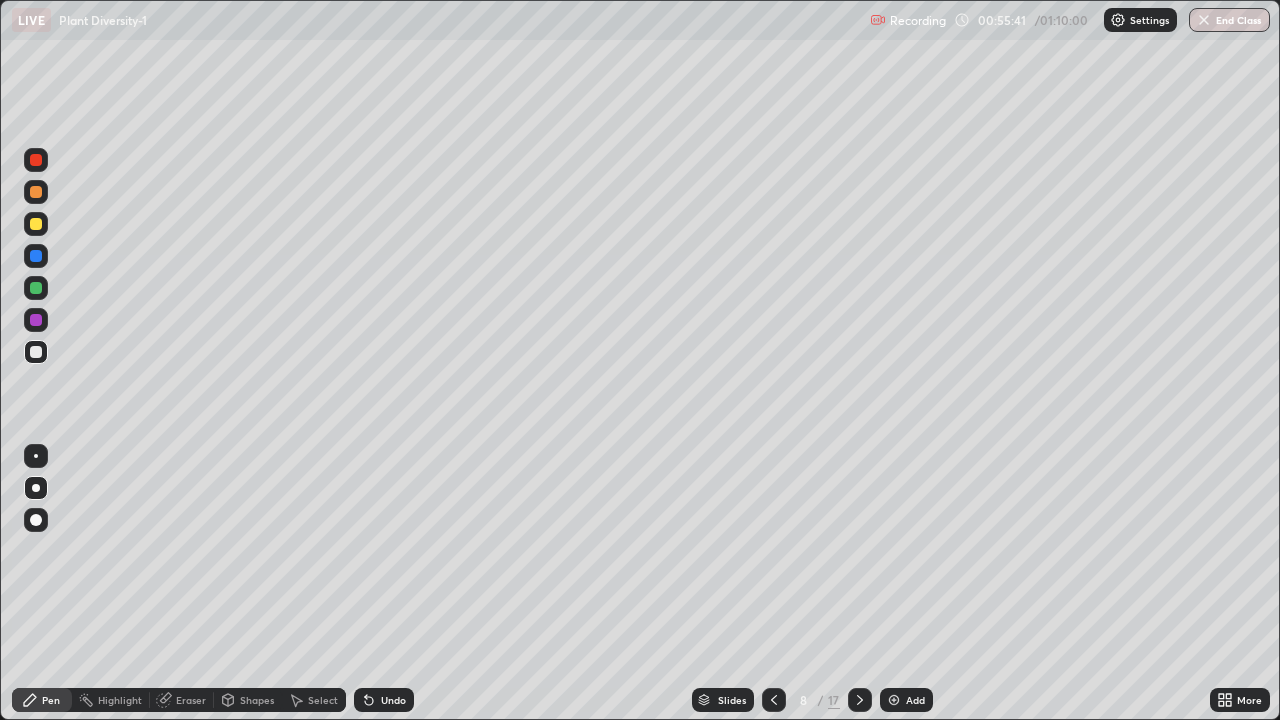 click 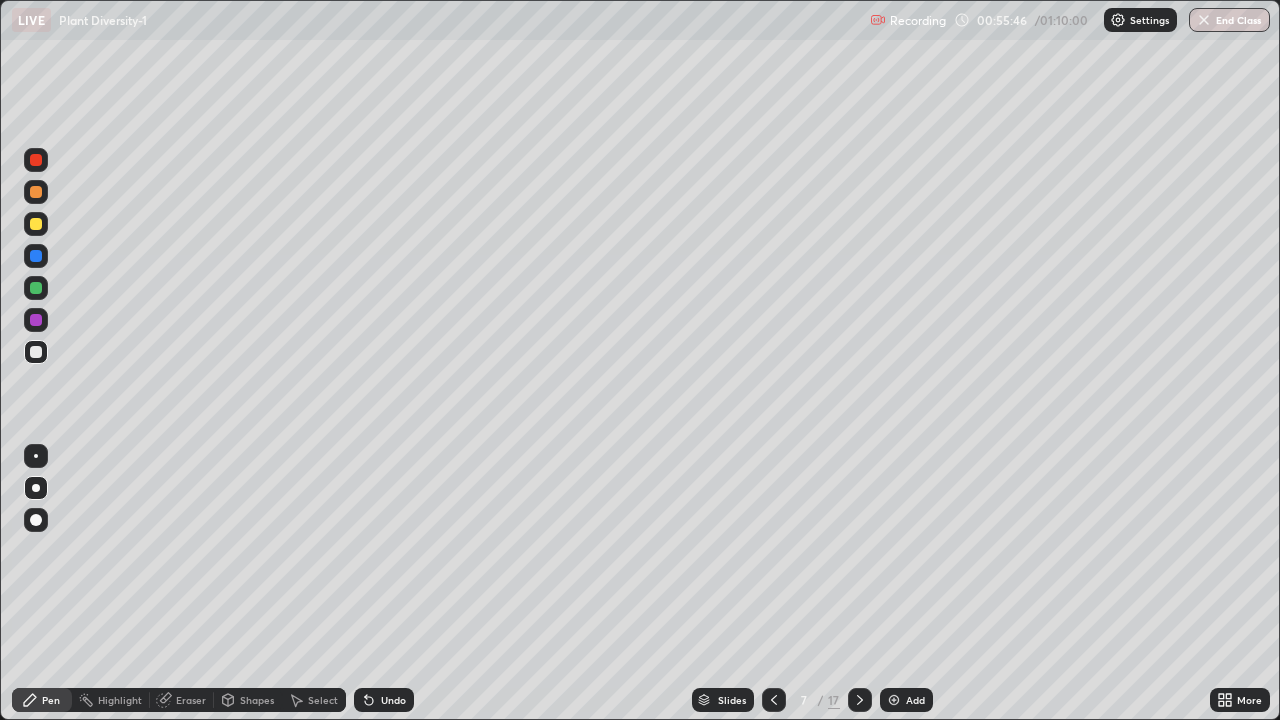 click 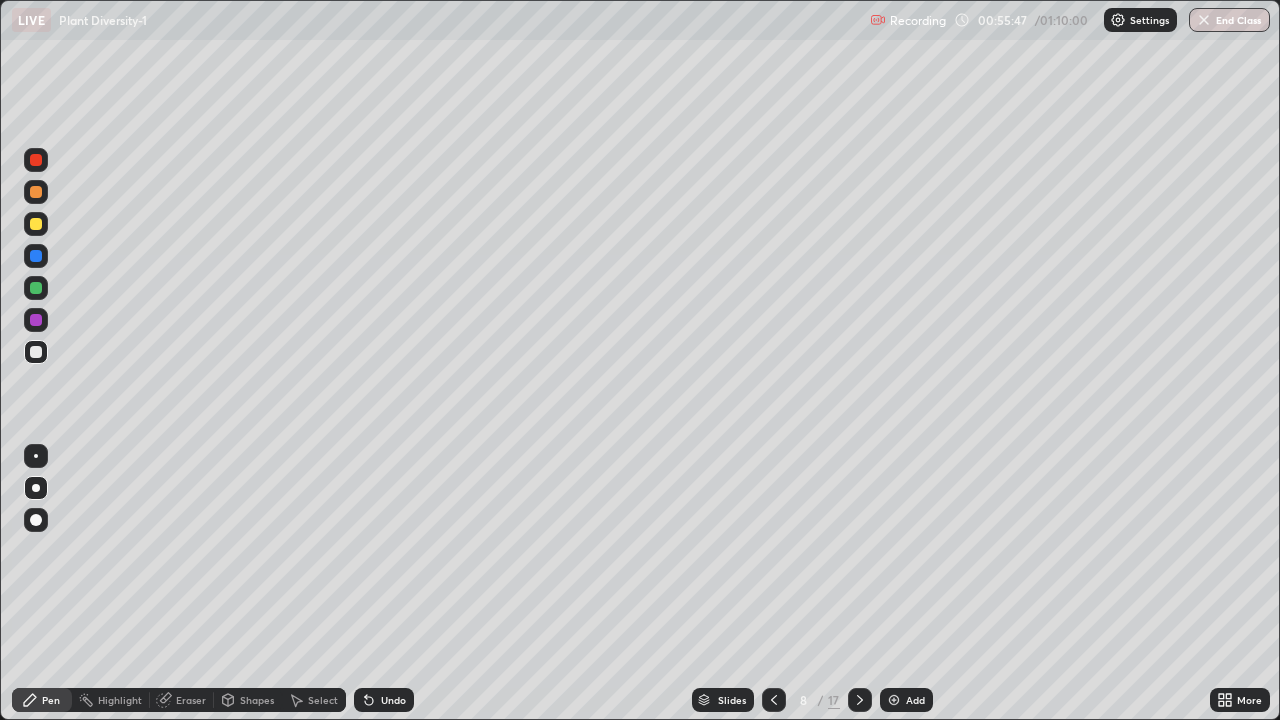 click at bounding box center (860, 700) 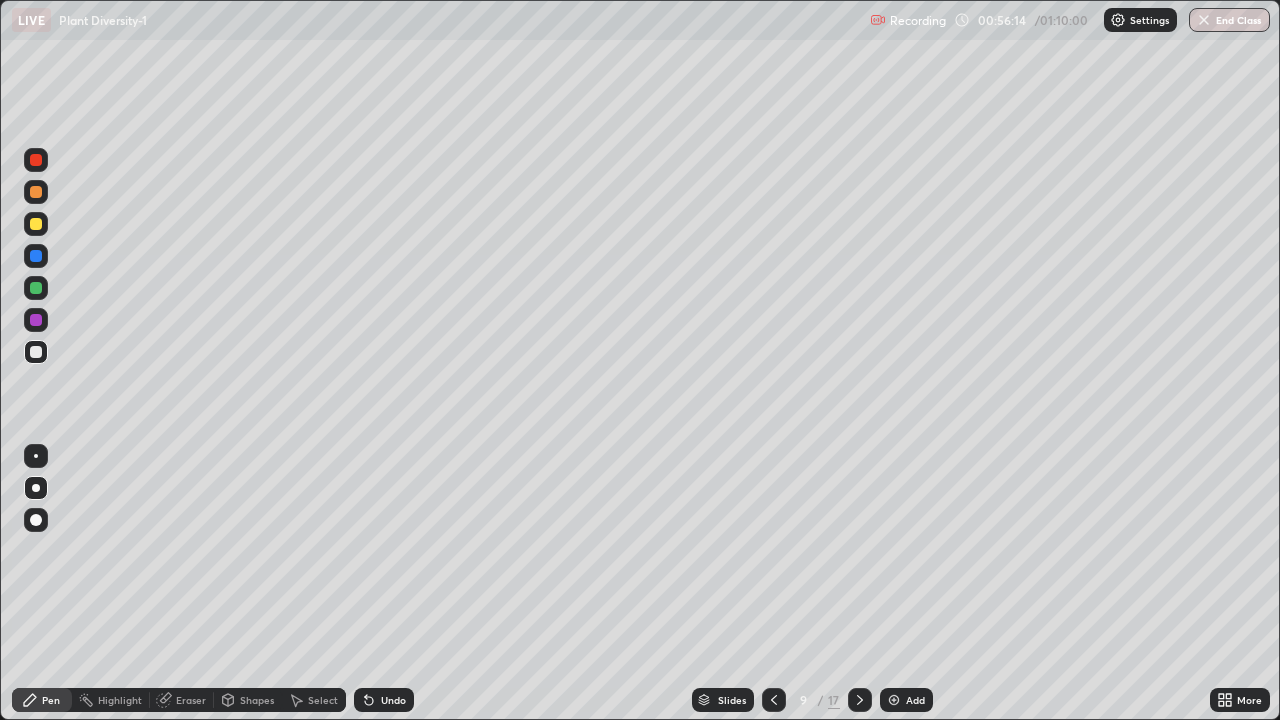 click 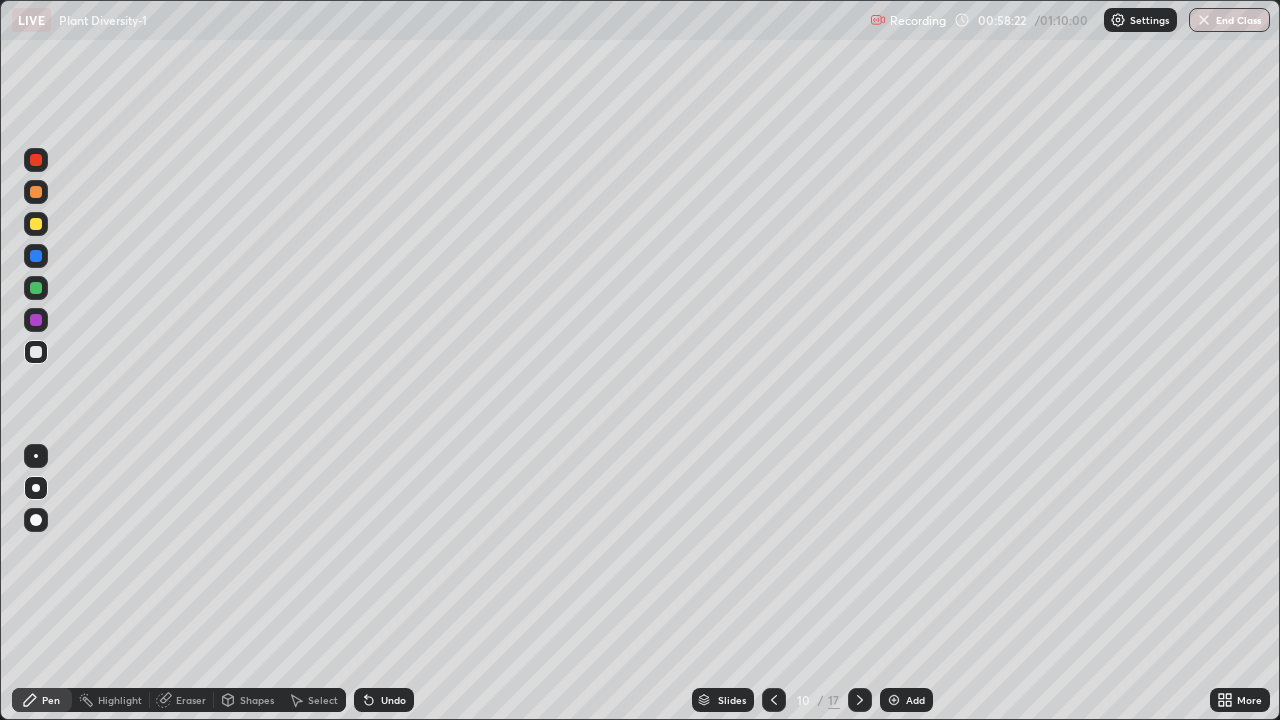 click 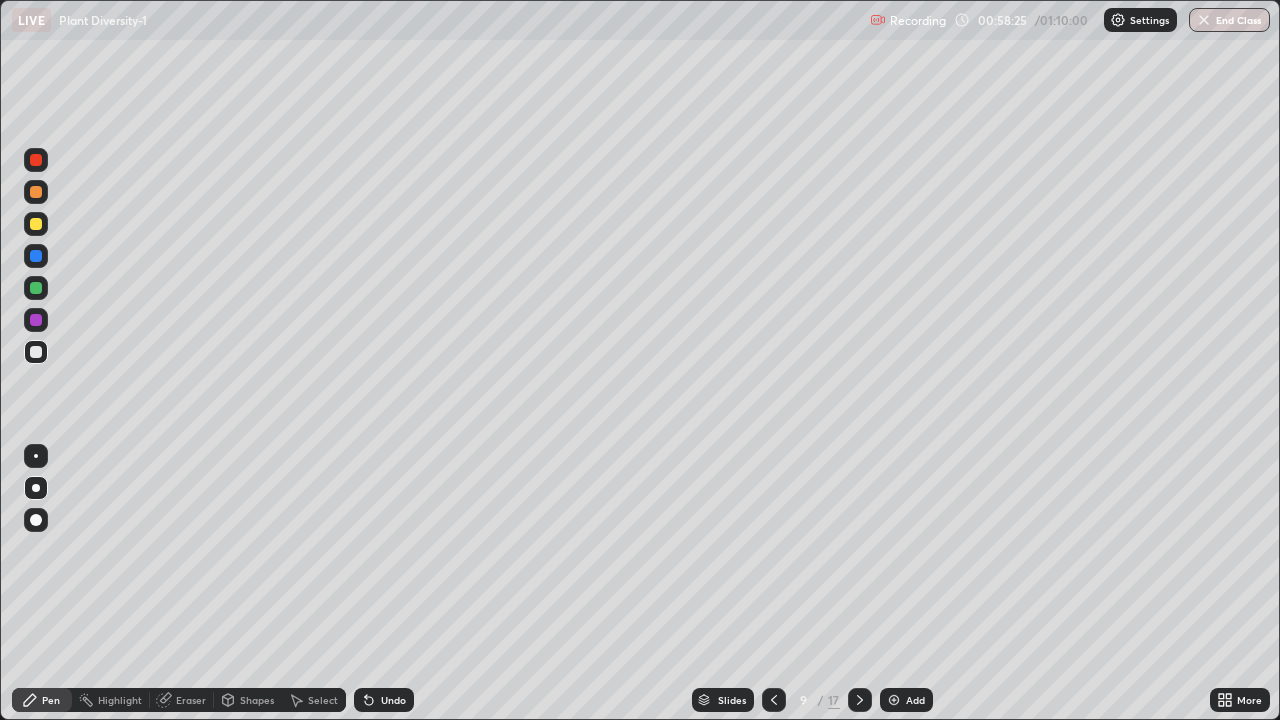 click 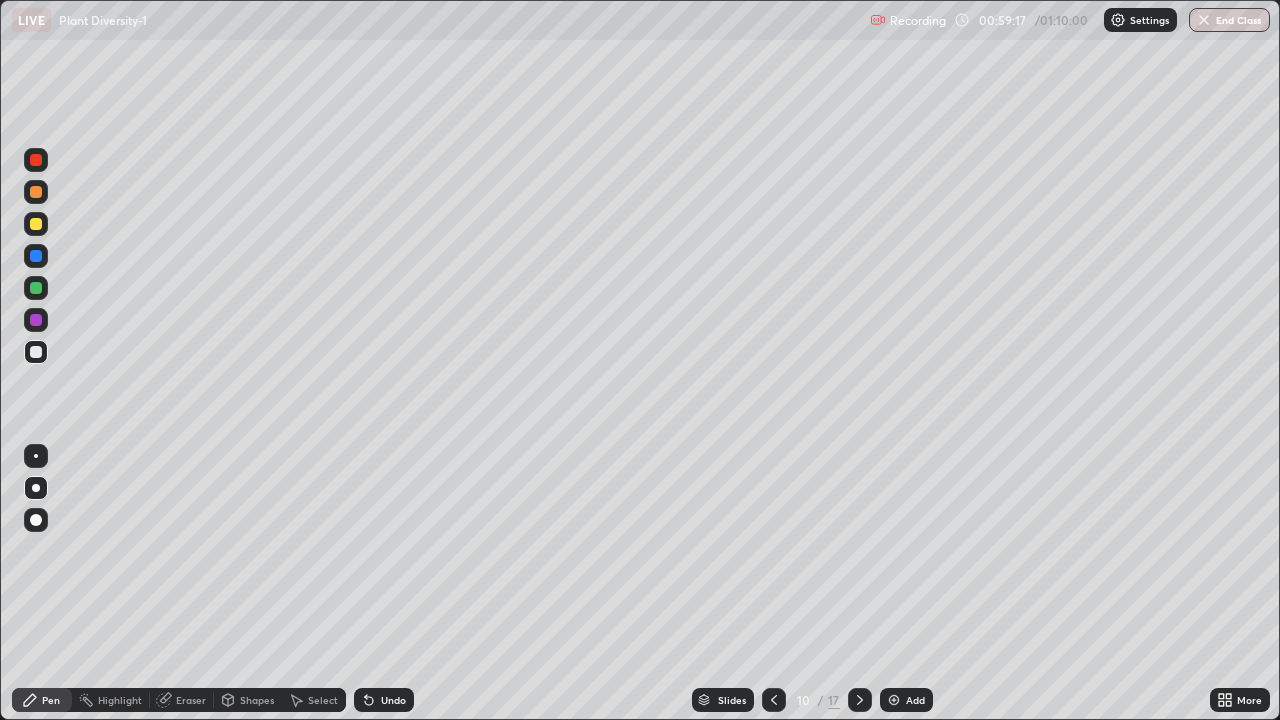 click at bounding box center [36, 224] 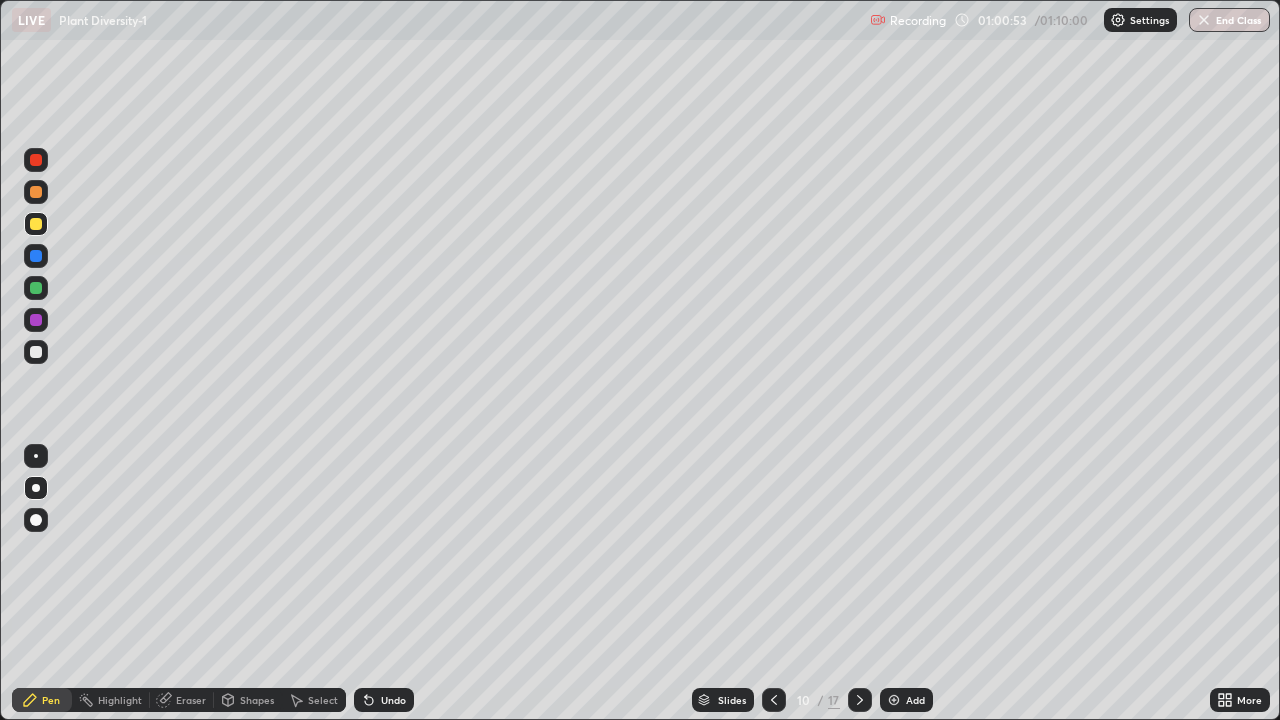 click on "End Class" at bounding box center (1229, 20) 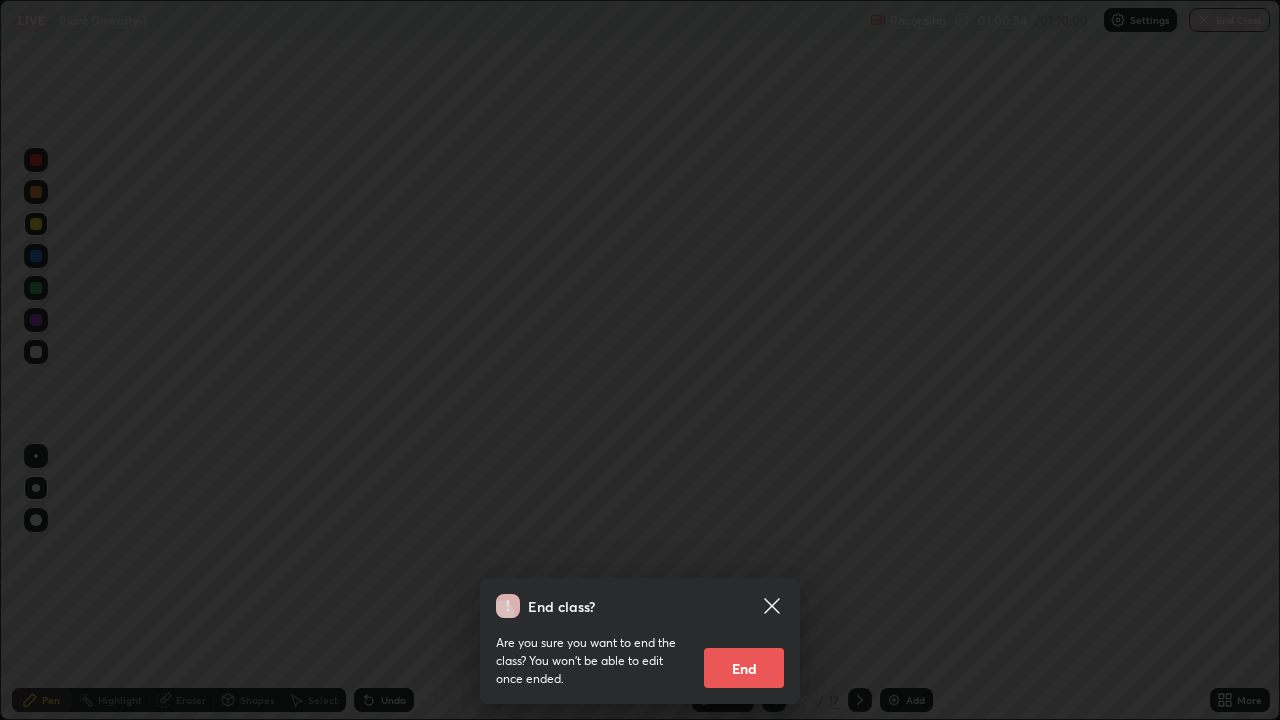click on "End" at bounding box center [744, 668] 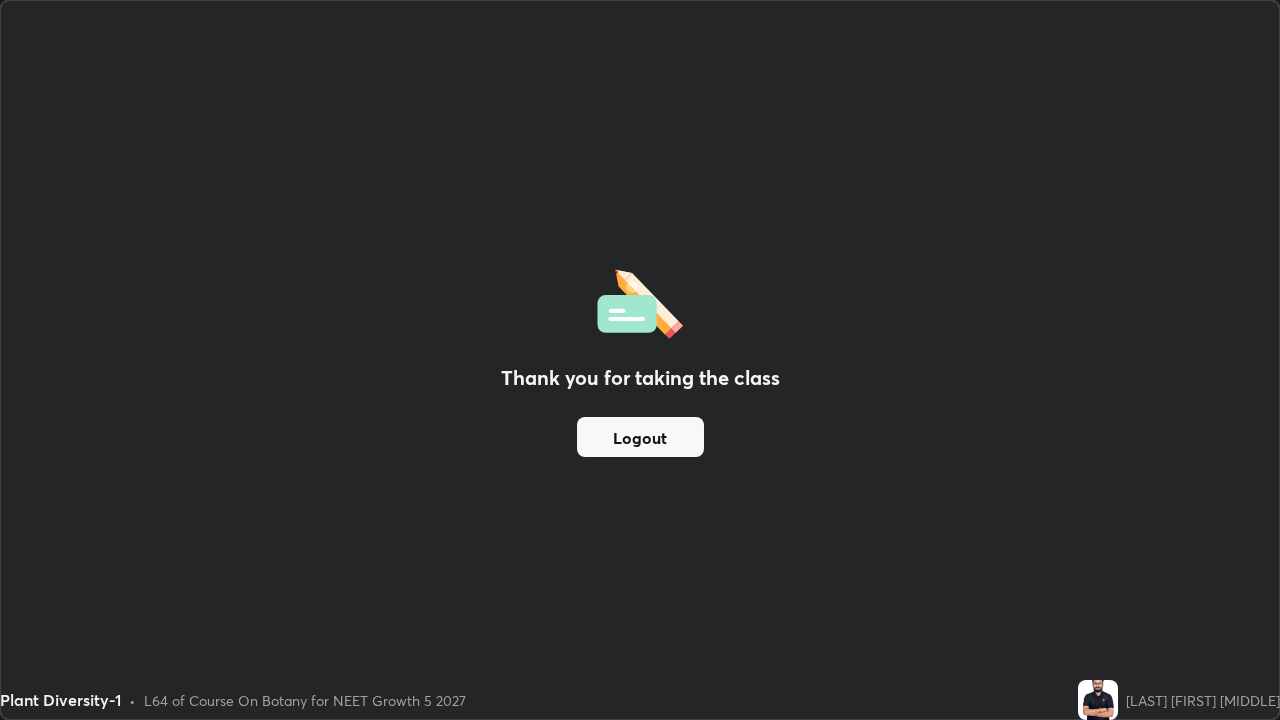 click on "Logout" at bounding box center (640, 437) 